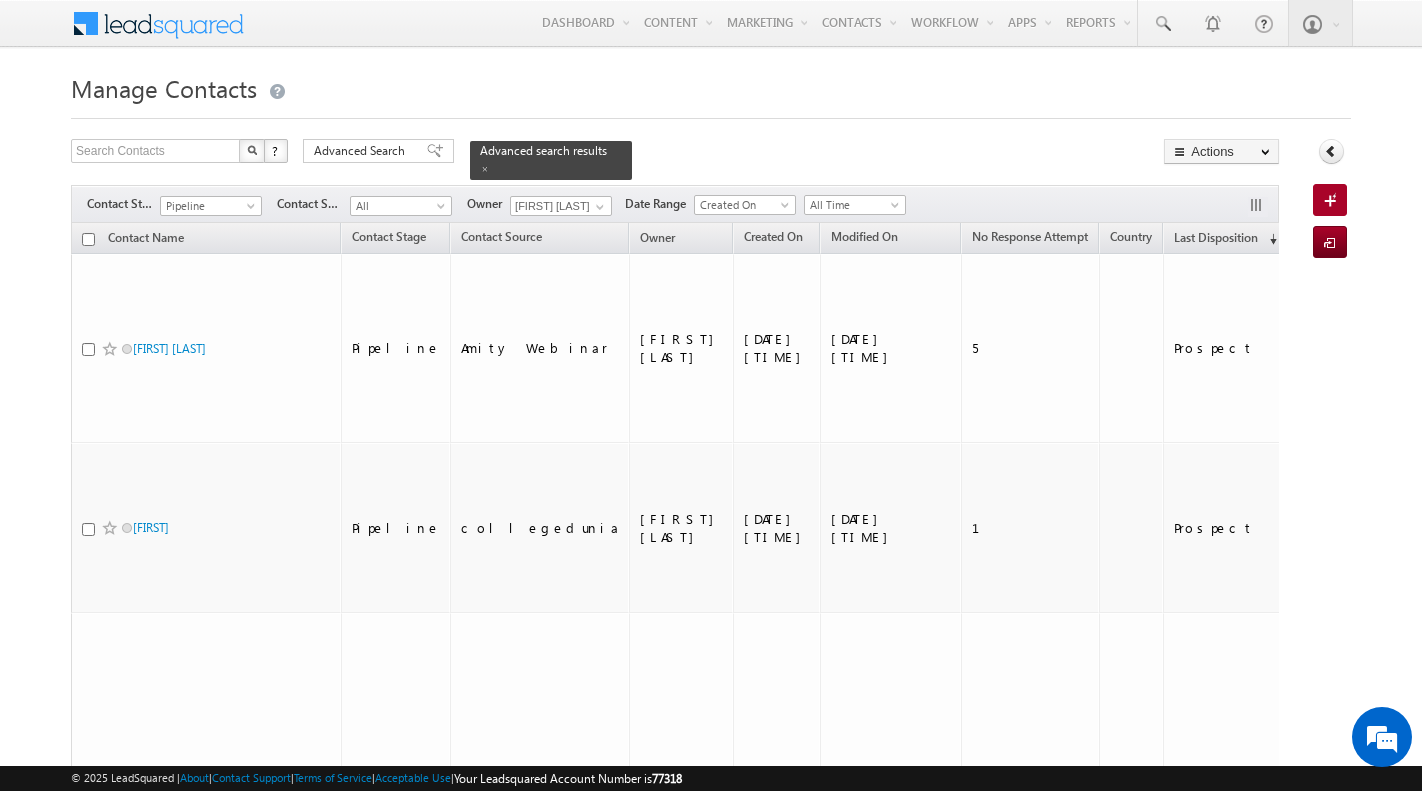 scroll, scrollTop: 0, scrollLeft: 0, axis: both 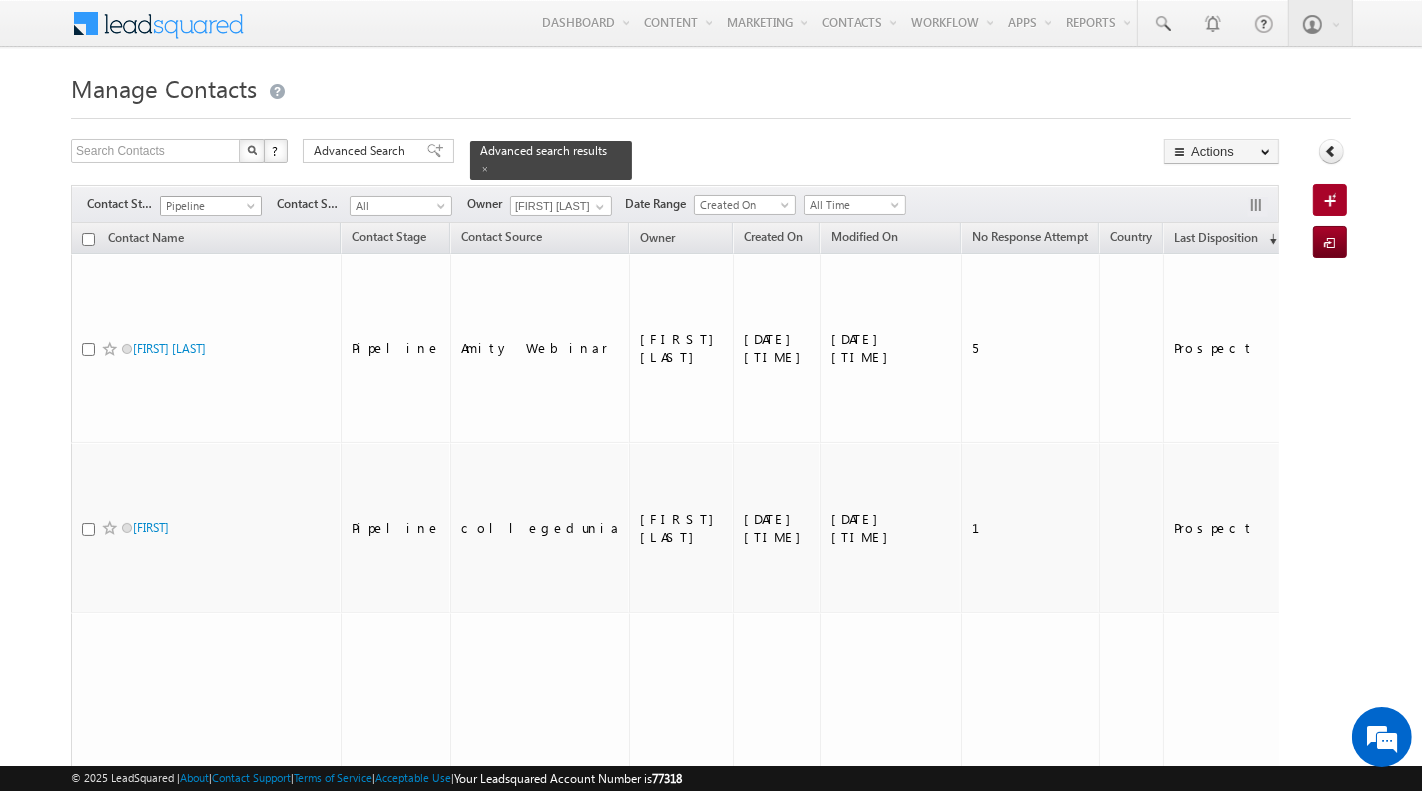 click at bounding box center [253, 210] 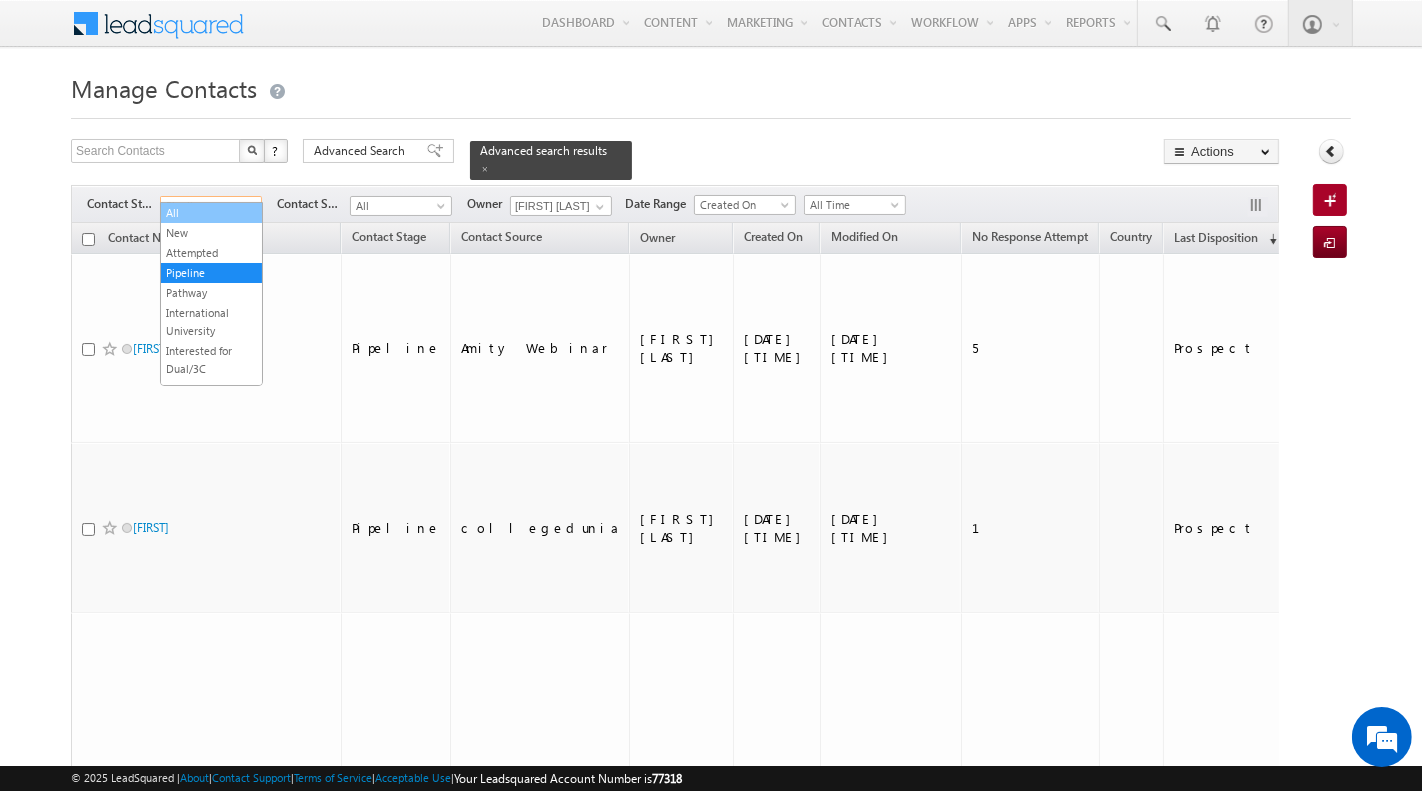click on "All" at bounding box center (211, 213) 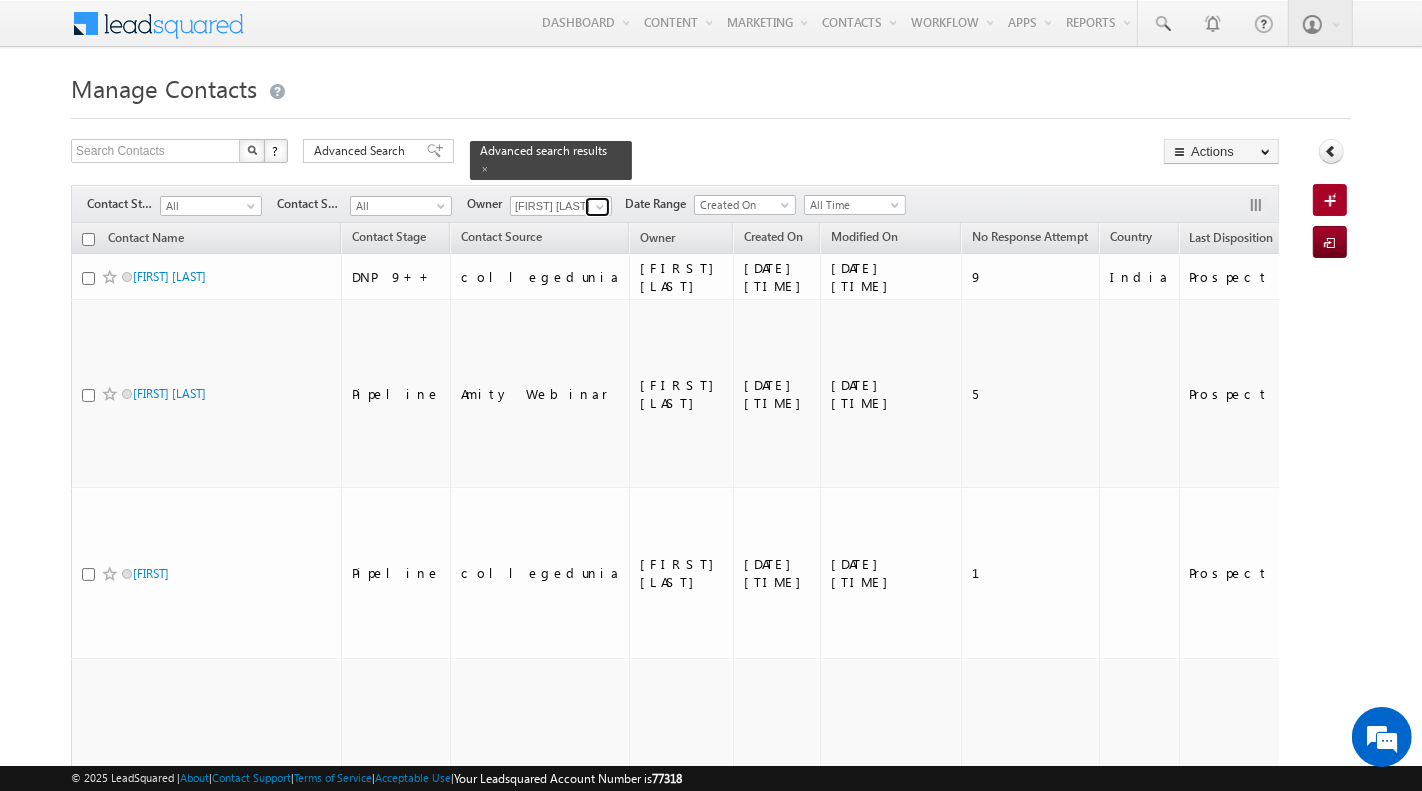 click at bounding box center [600, 207] 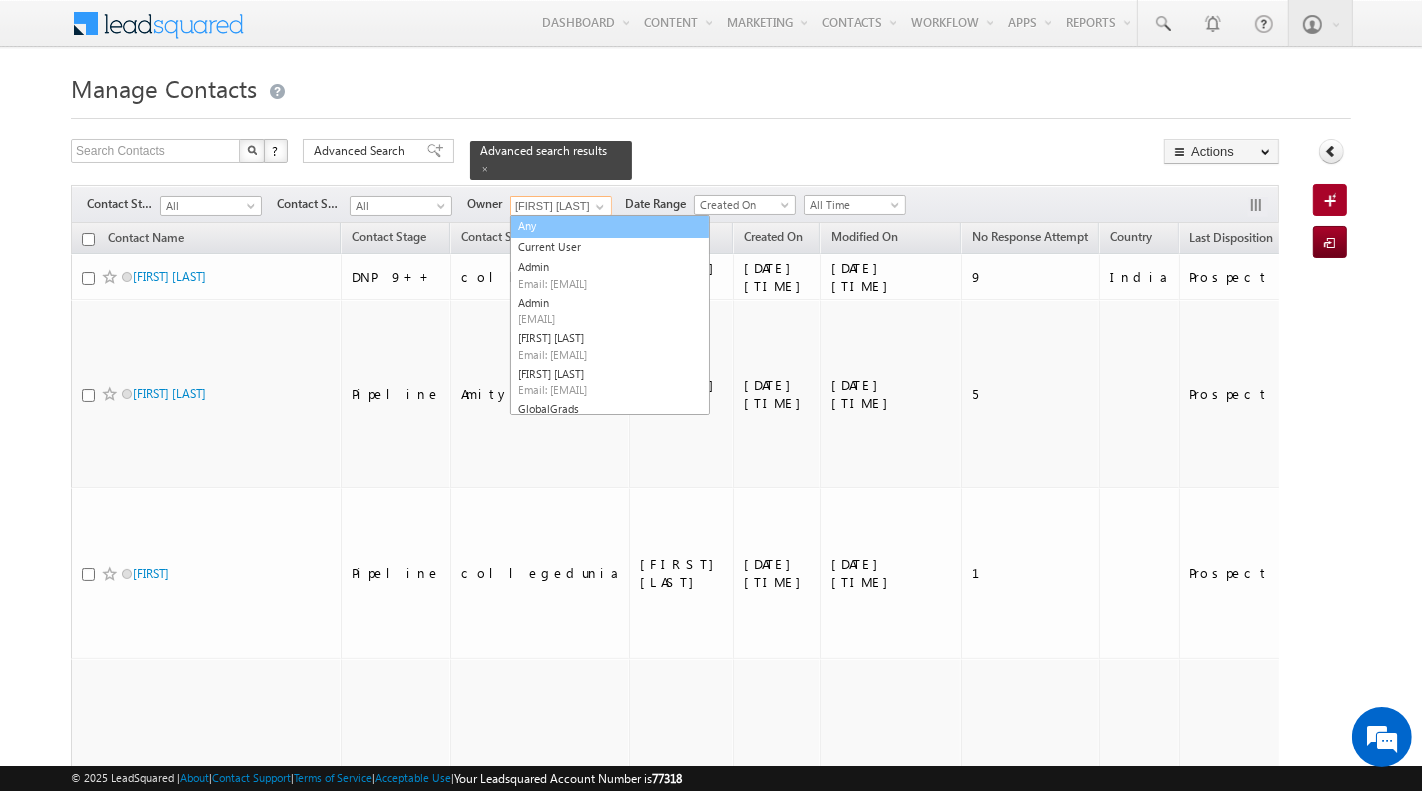 scroll, scrollTop: 0, scrollLeft: 0, axis: both 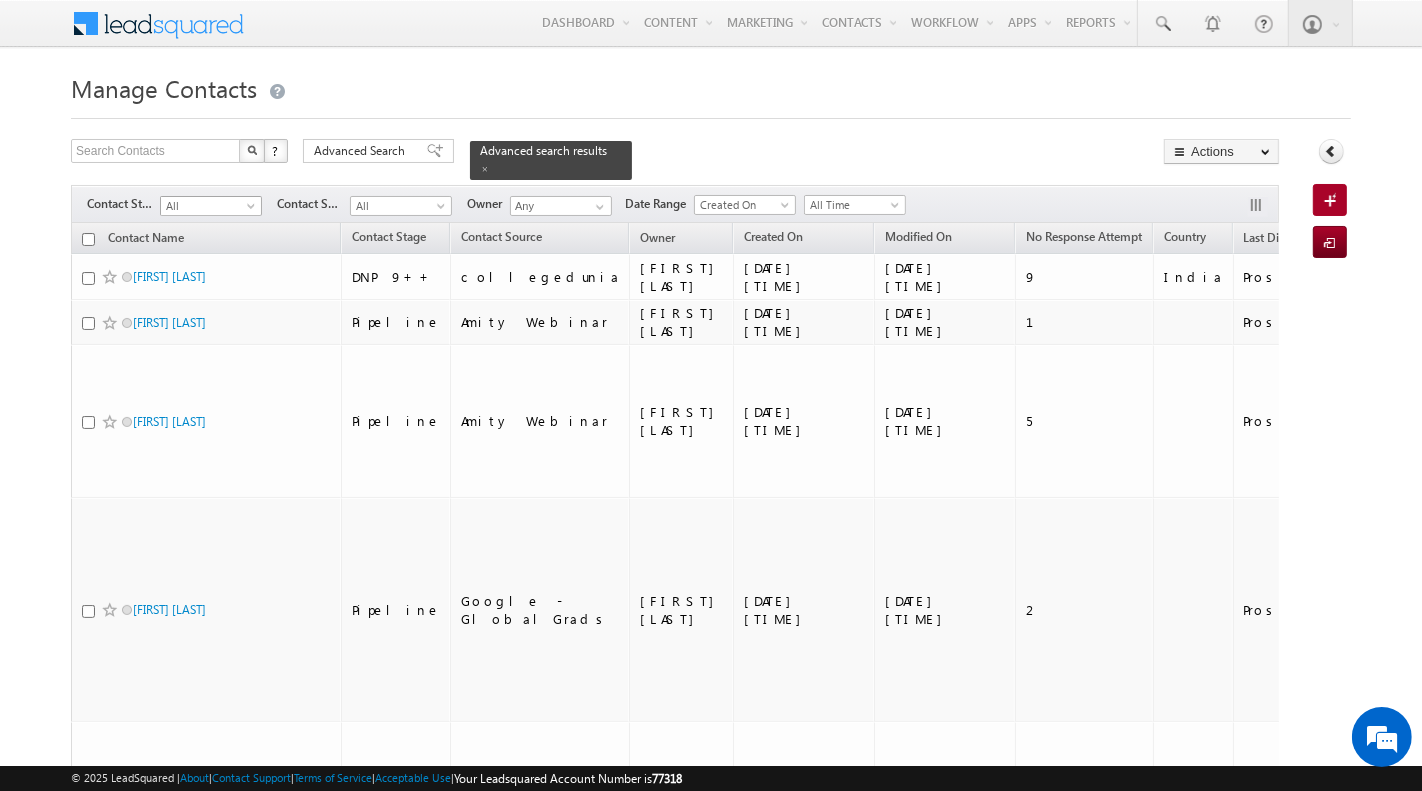 click on "All" at bounding box center (208, 206) 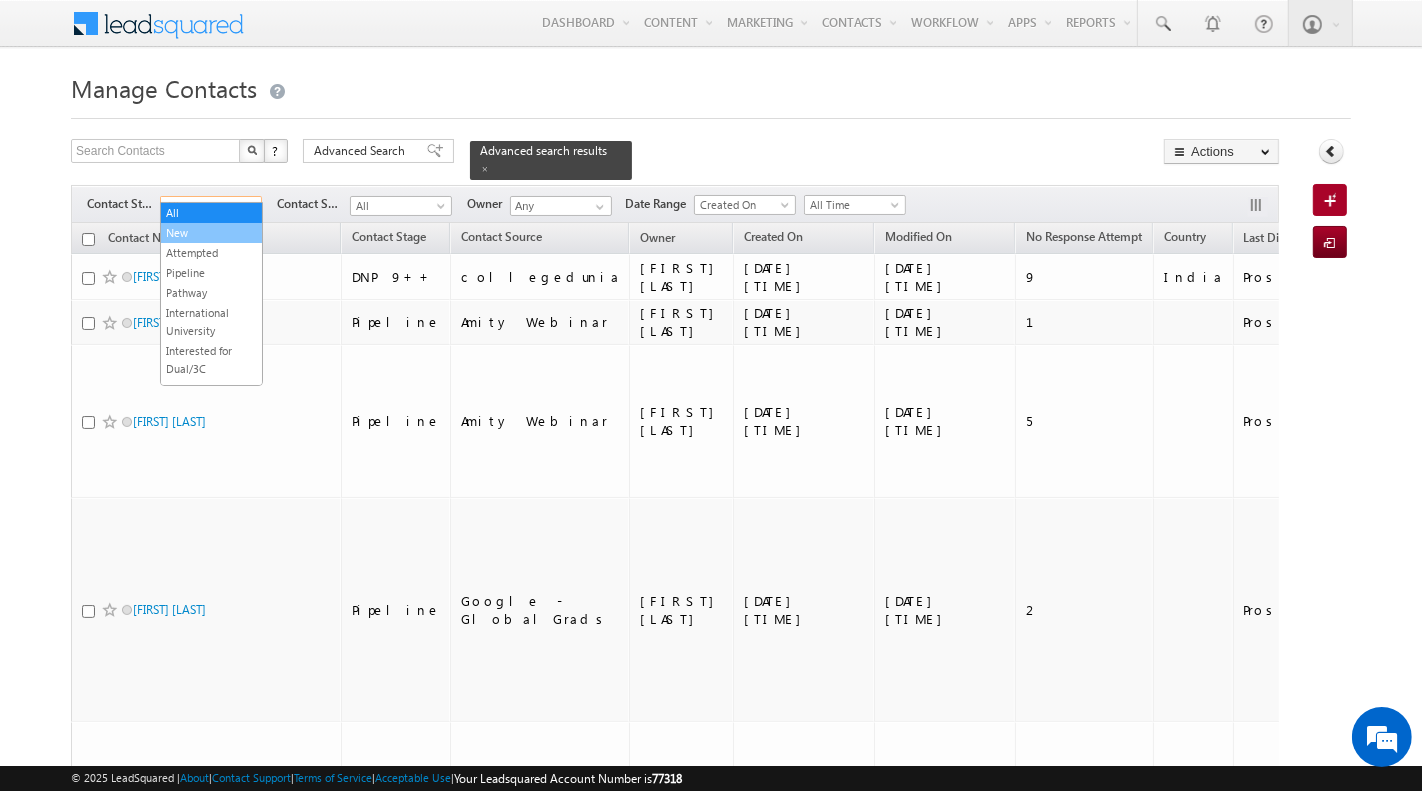 click on "New" at bounding box center [211, 233] 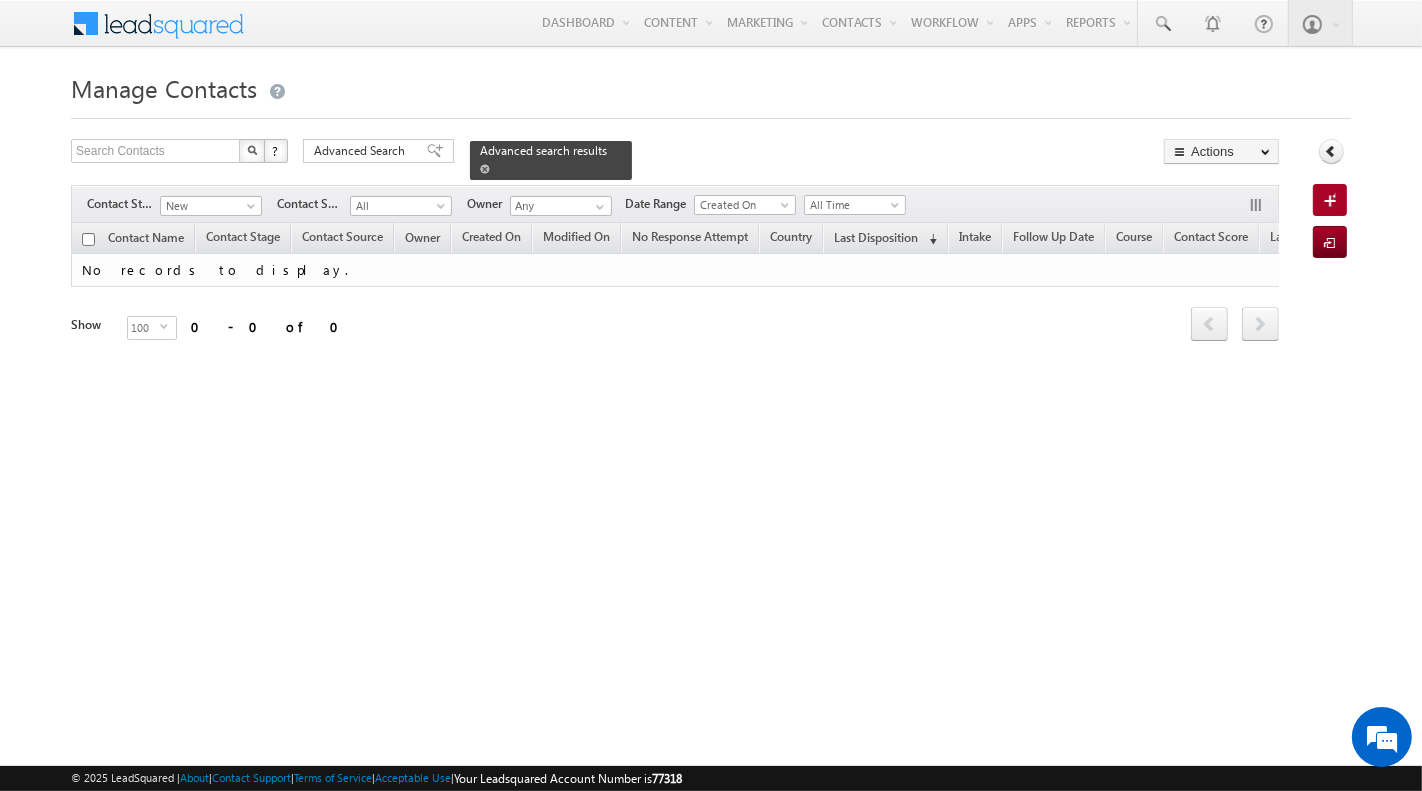 click at bounding box center [485, 169] 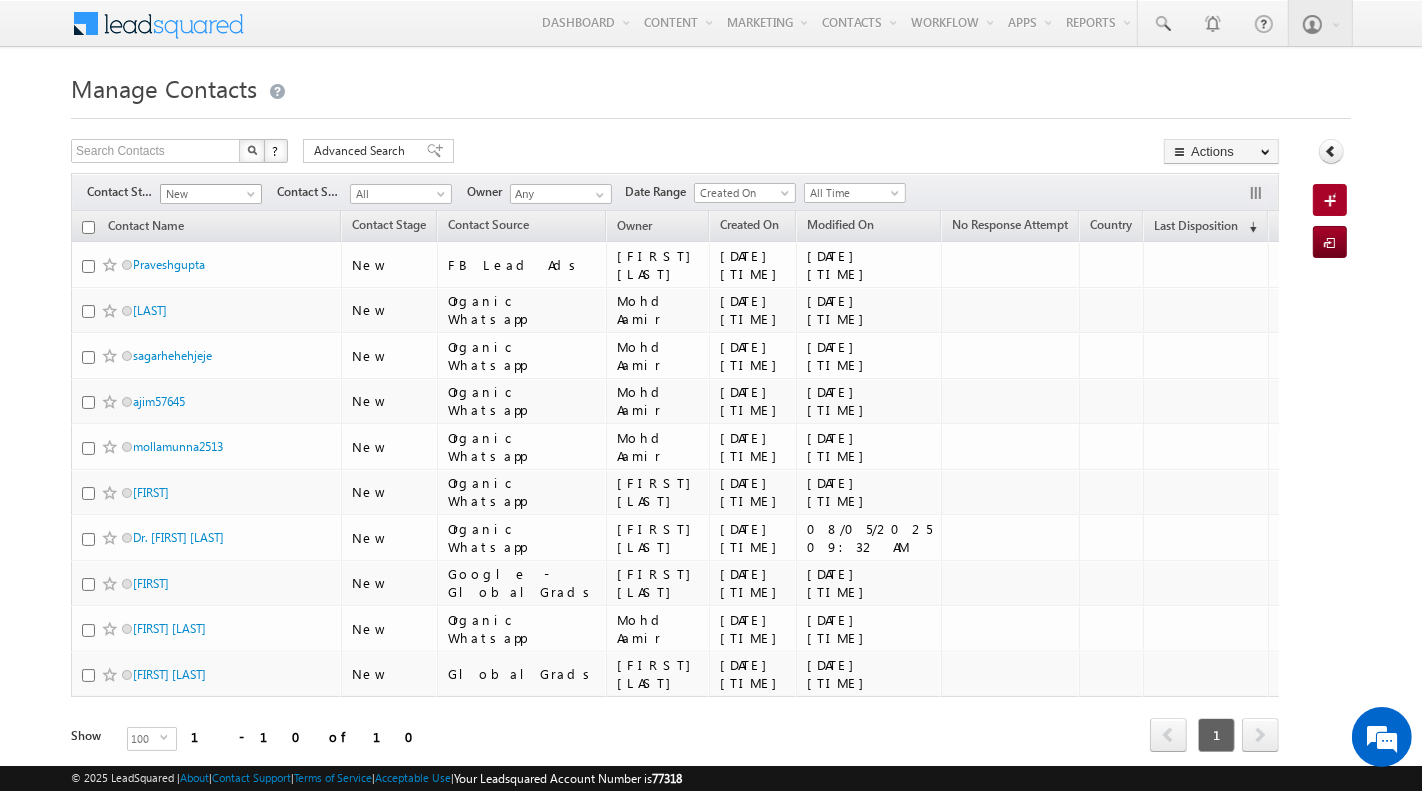 click on "New" at bounding box center [208, 194] 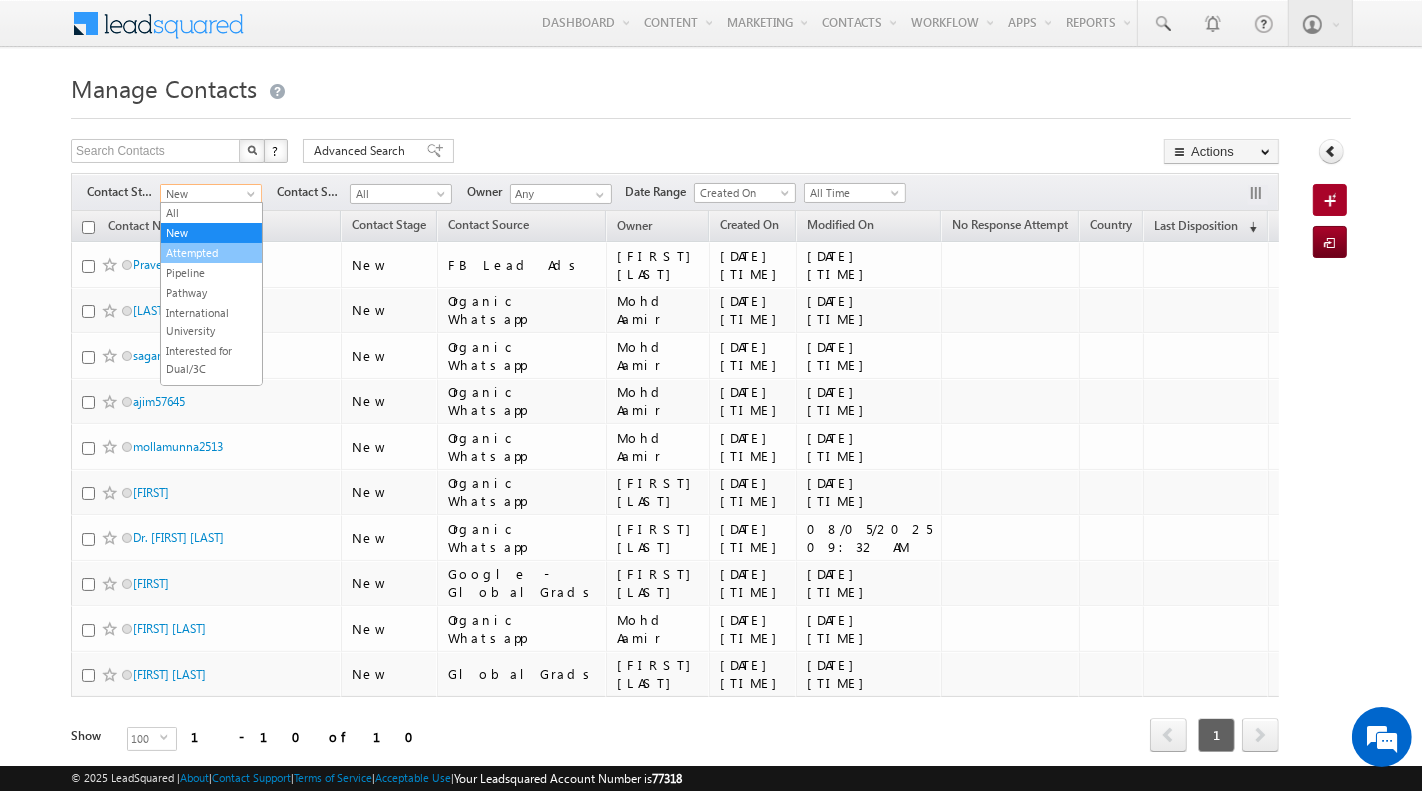 click on "Attempted" at bounding box center (211, 253) 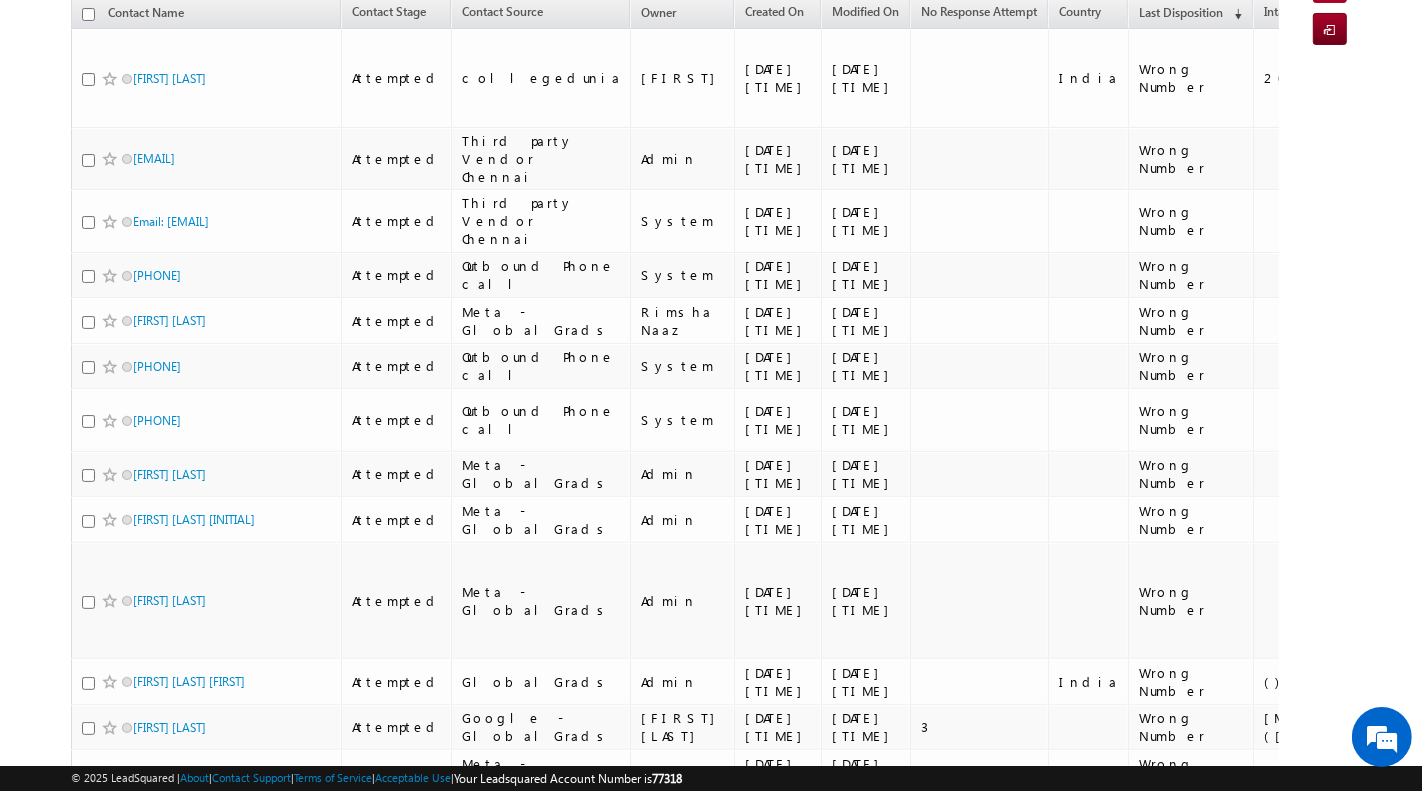 scroll, scrollTop: 0, scrollLeft: 0, axis: both 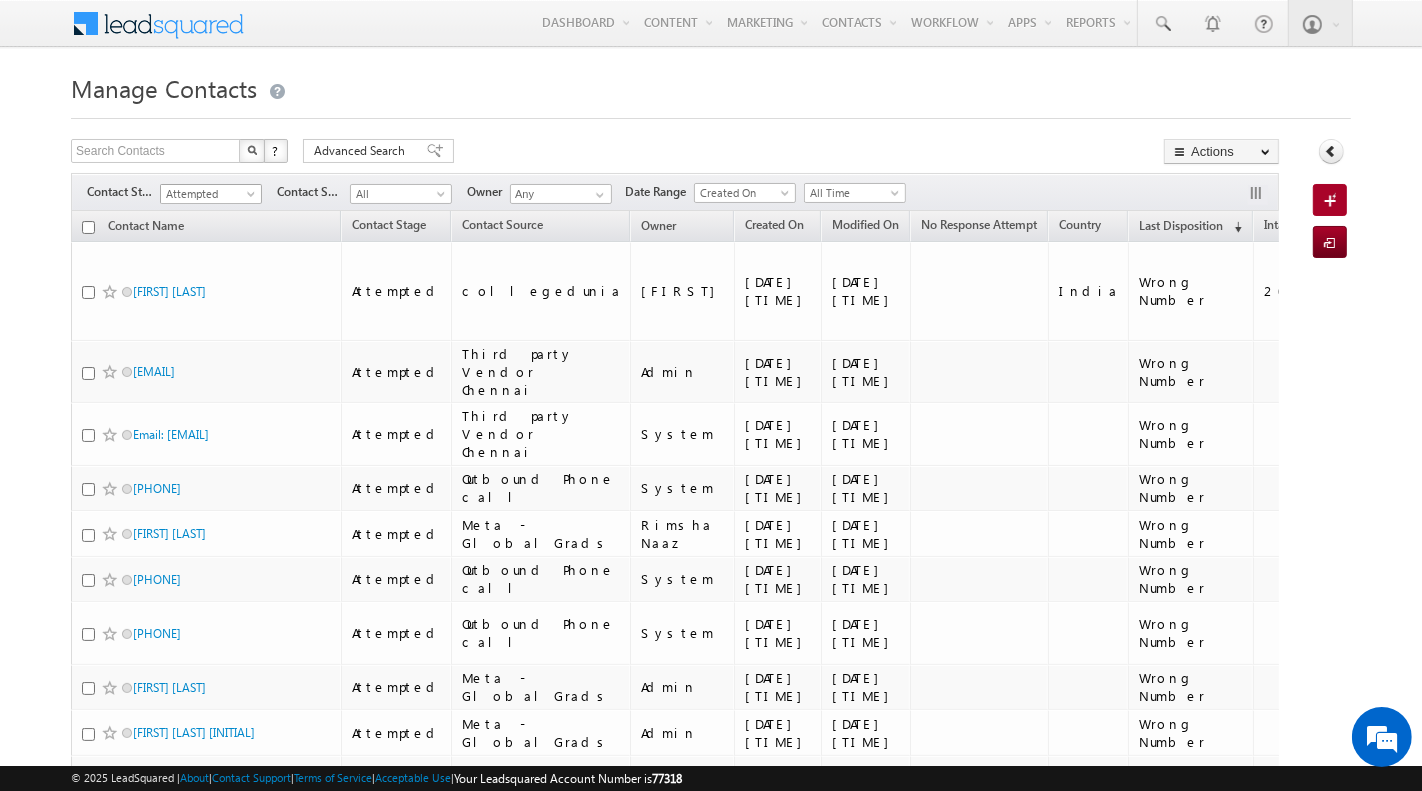 click on "Attempted" at bounding box center (208, 194) 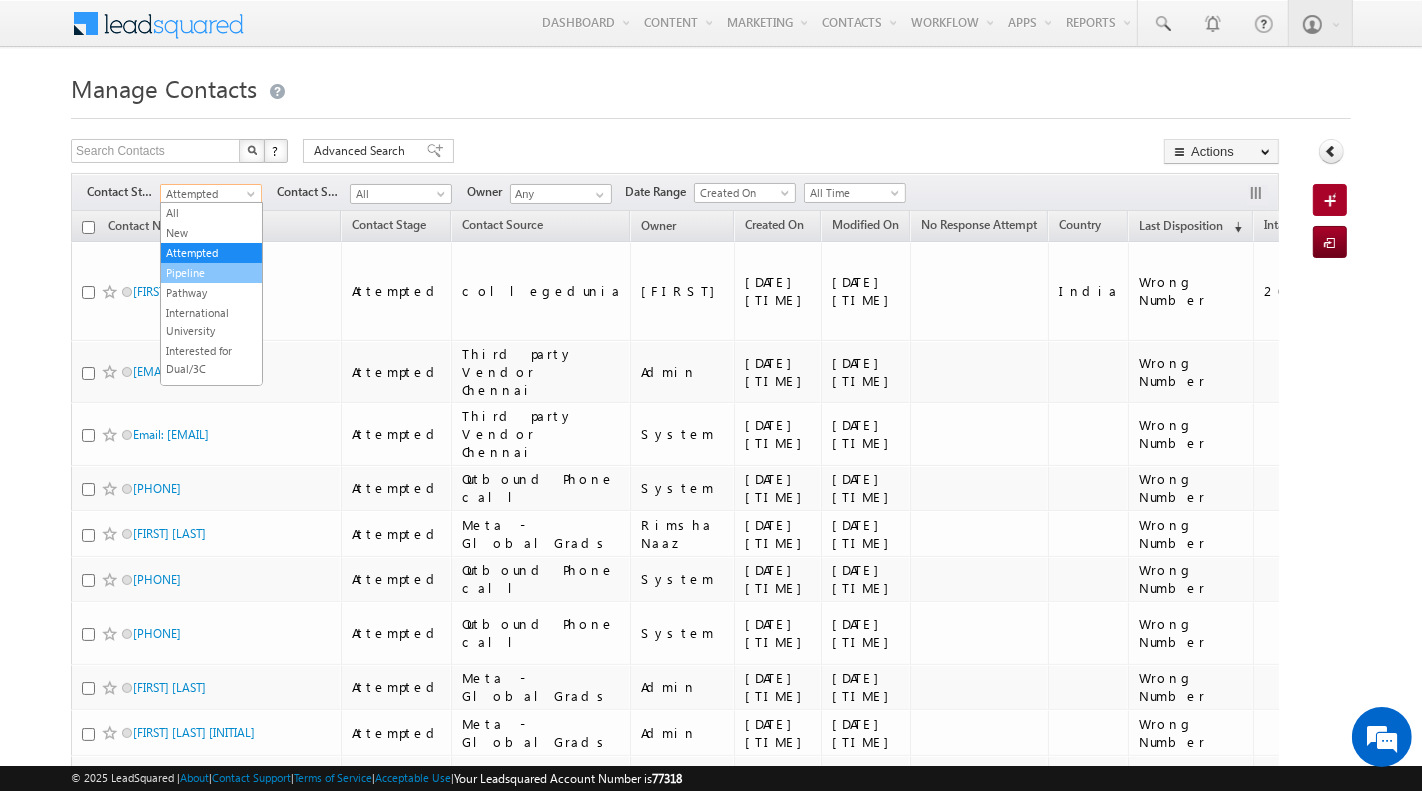 click on "Pipeline" at bounding box center [211, 273] 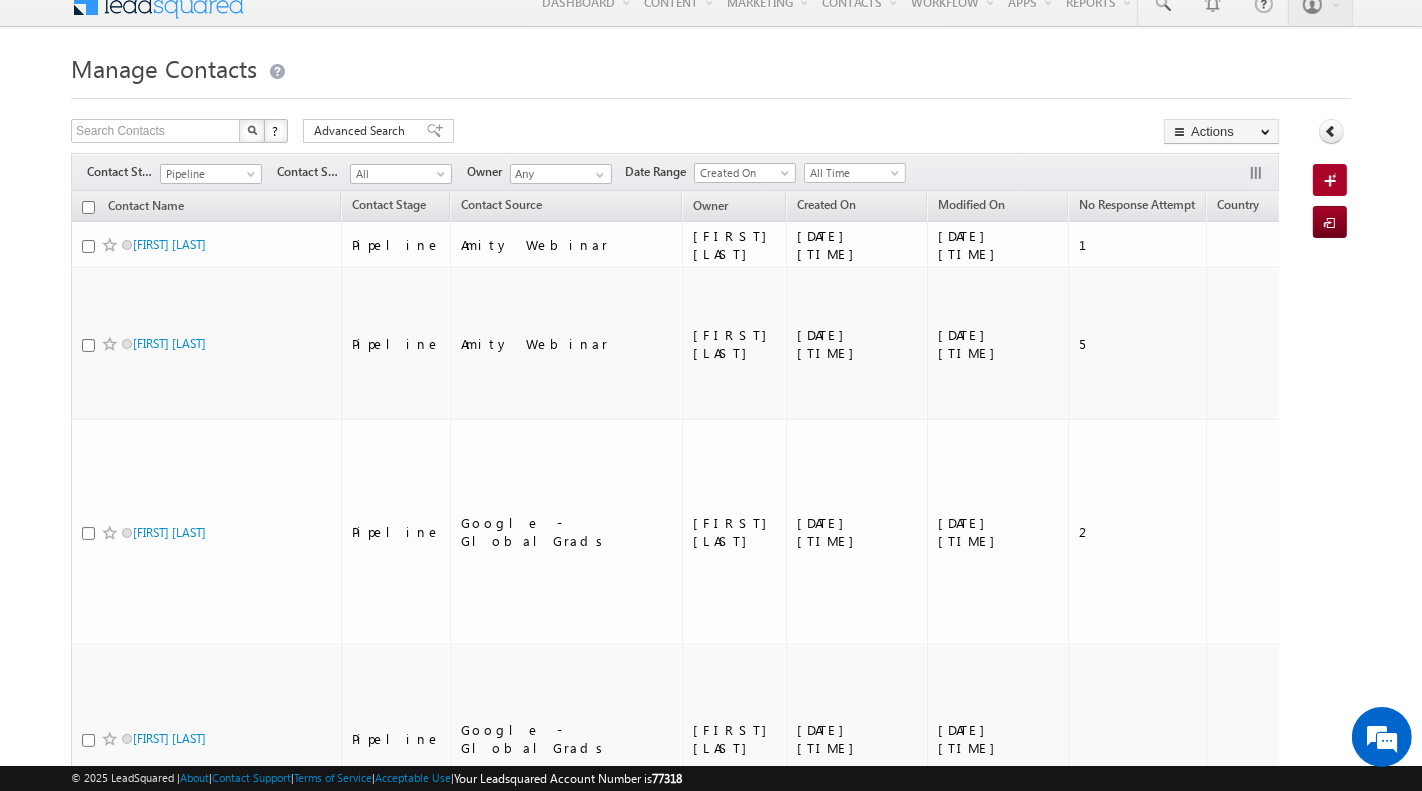 scroll, scrollTop: 0, scrollLeft: 0, axis: both 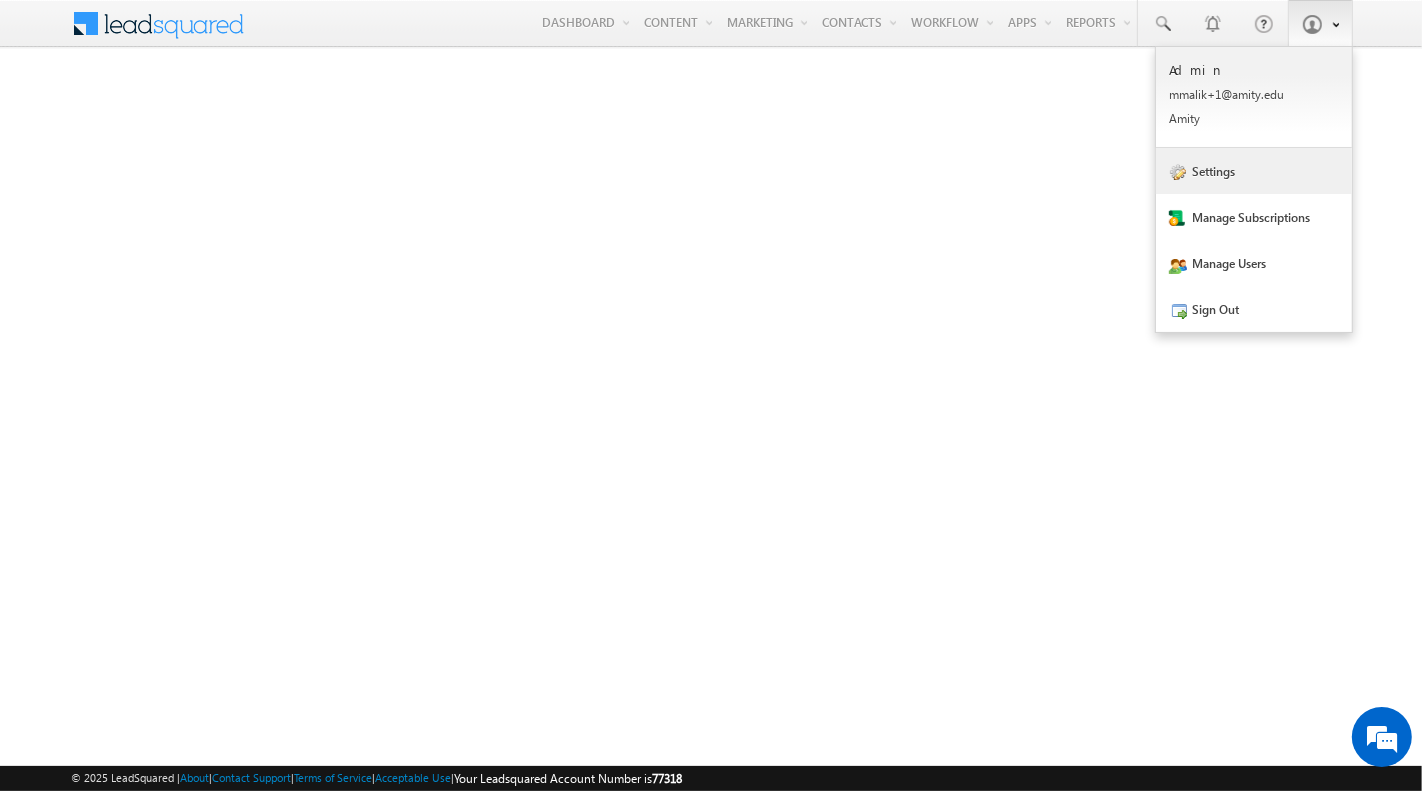 click on "Settings" at bounding box center [1254, 171] 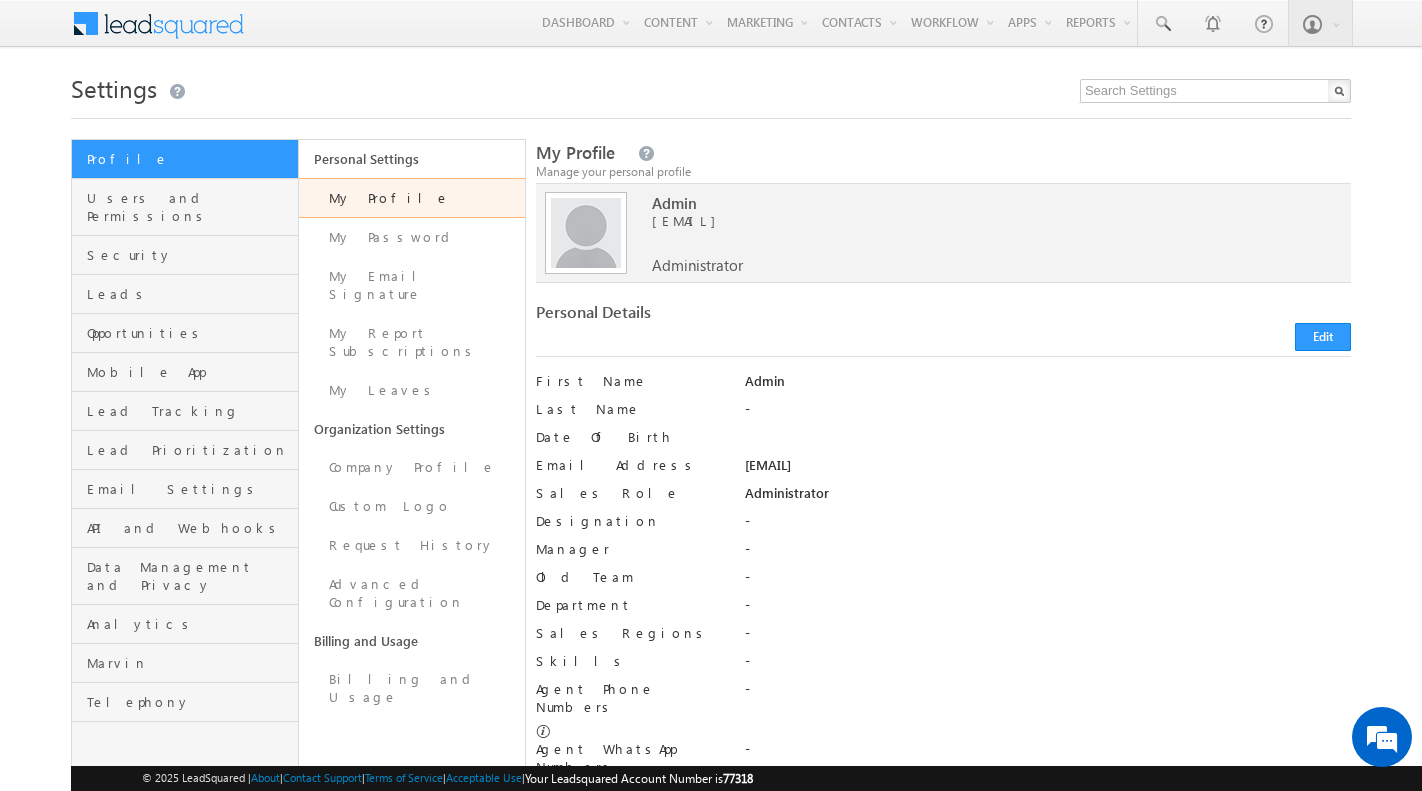 scroll, scrollTop: 0, scrollLeft: 0, axis: both 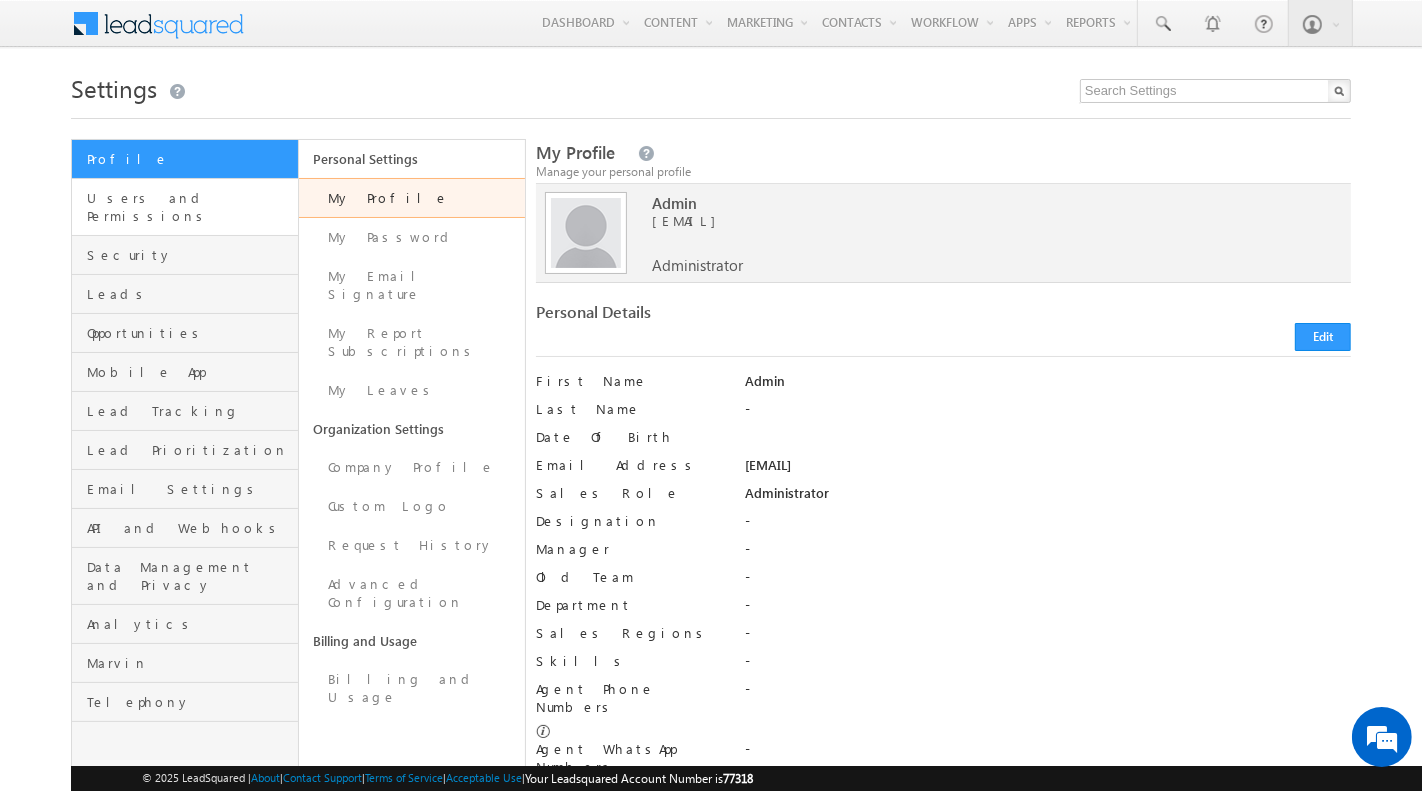 click on "Users and Permissions" at bounding box center [184, 207] 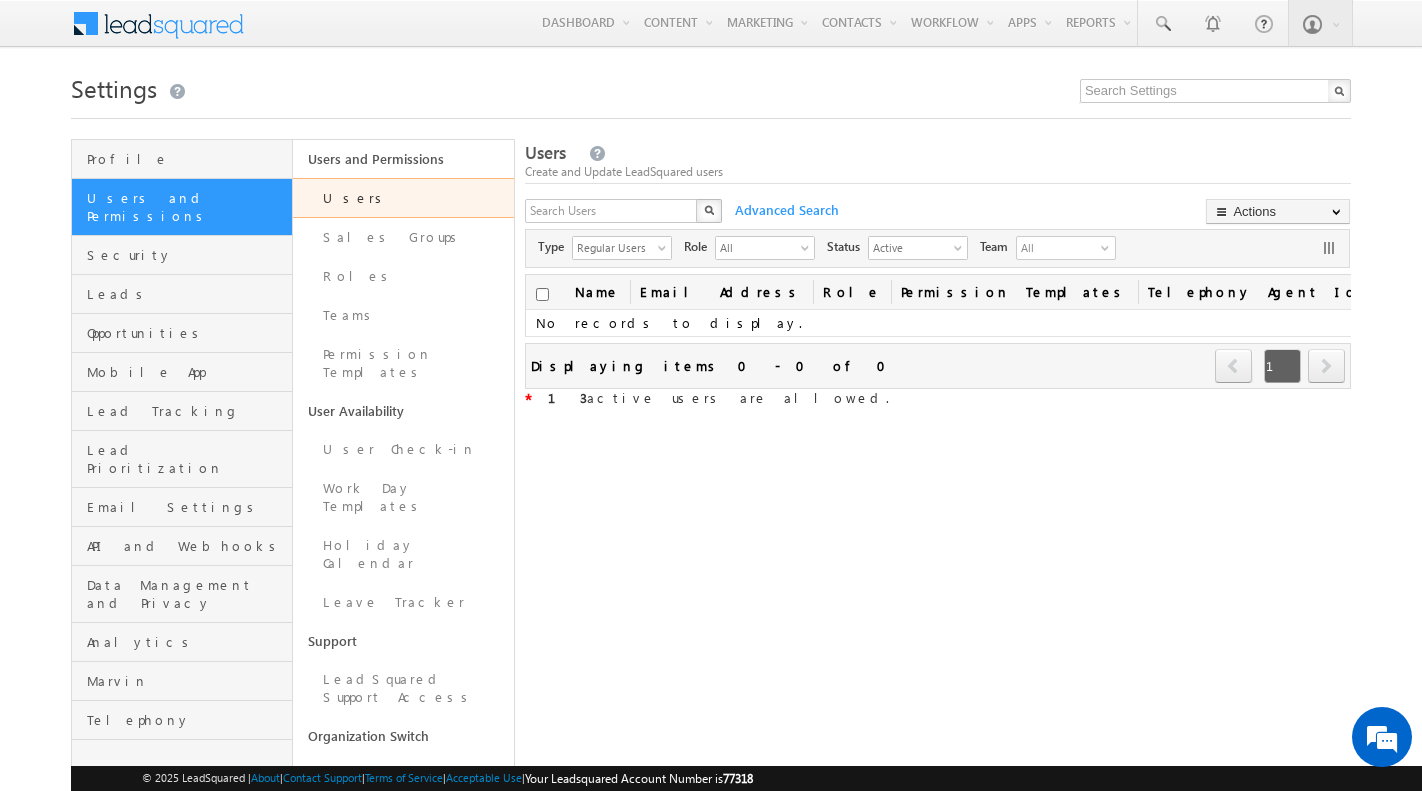 scroll, scrollTop: 0, scrollLeft: 0, axis: both 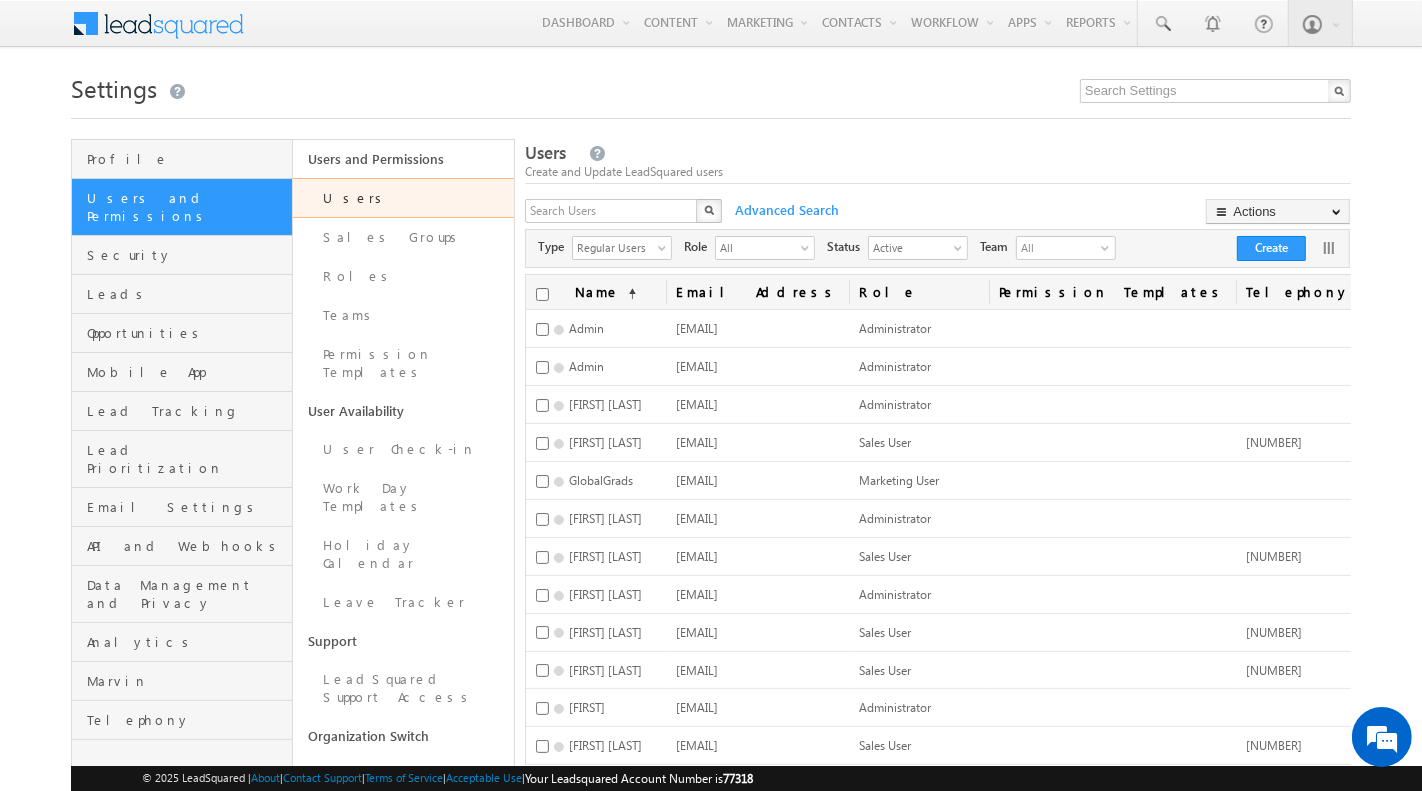click on "Users" at bounding box center (403, 198) 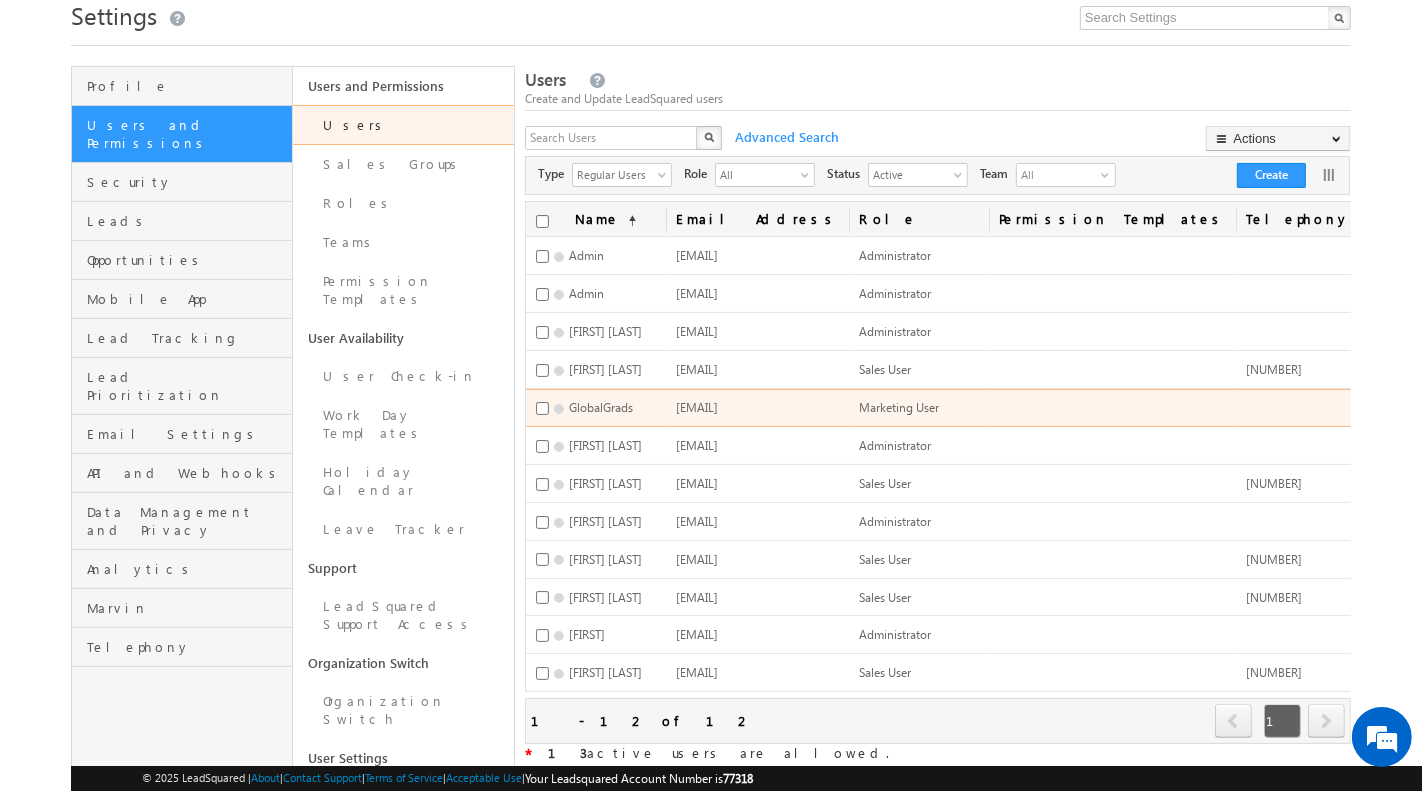 scroll, scrollTop: 94, scrollLeft: 0, axis: vertical 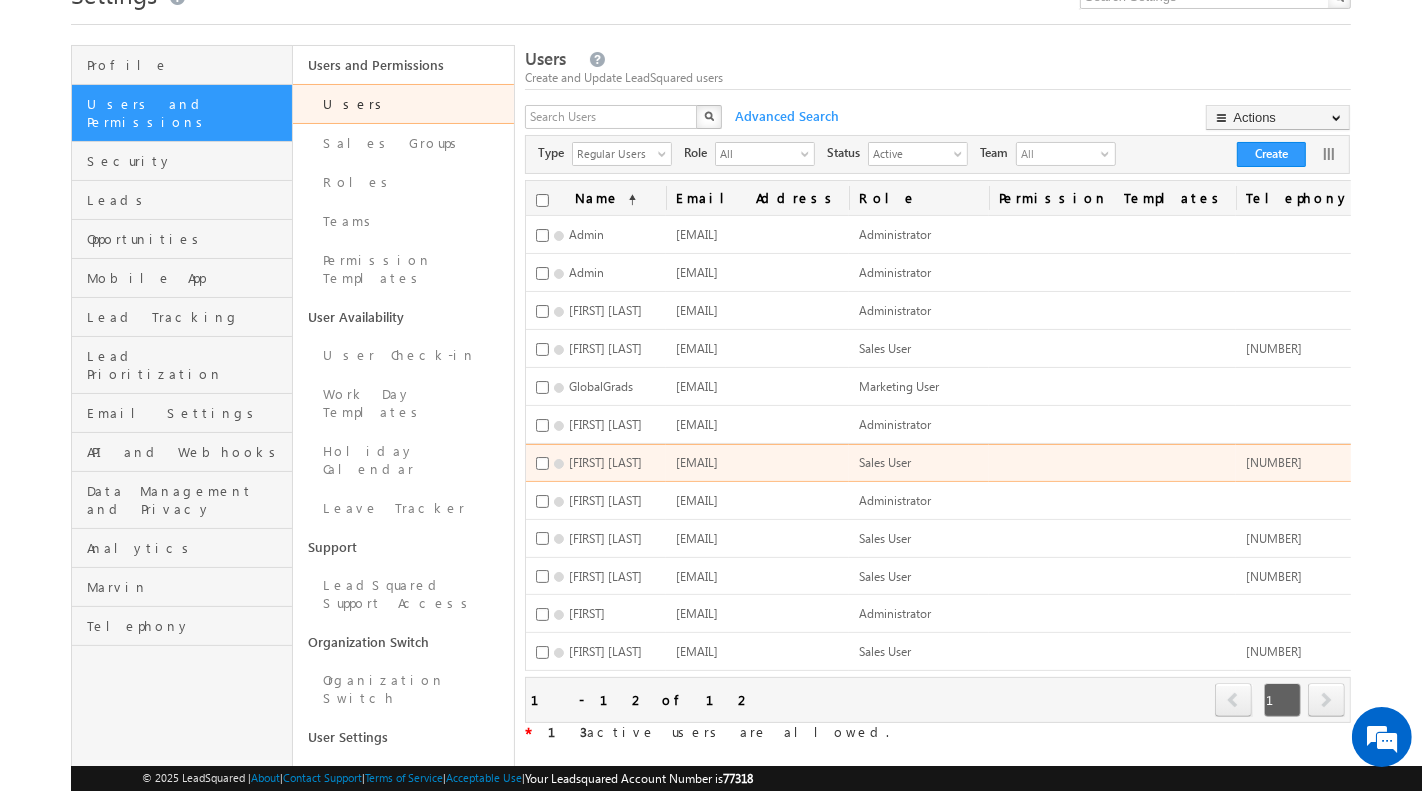 click on "Edit" at bounding box center [1477, 485] 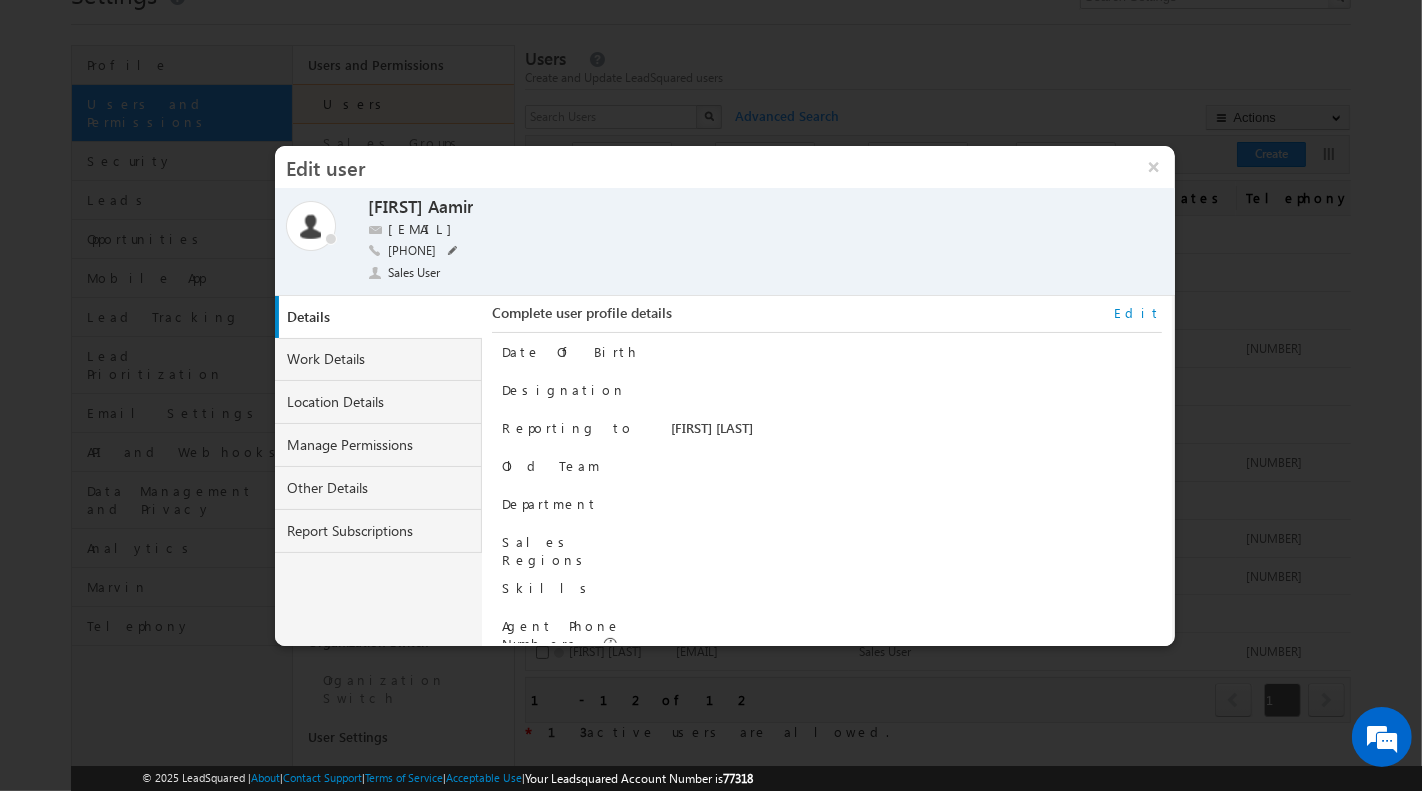 scroll, scrollTop: 0, scrollLeft: 0, axis: both 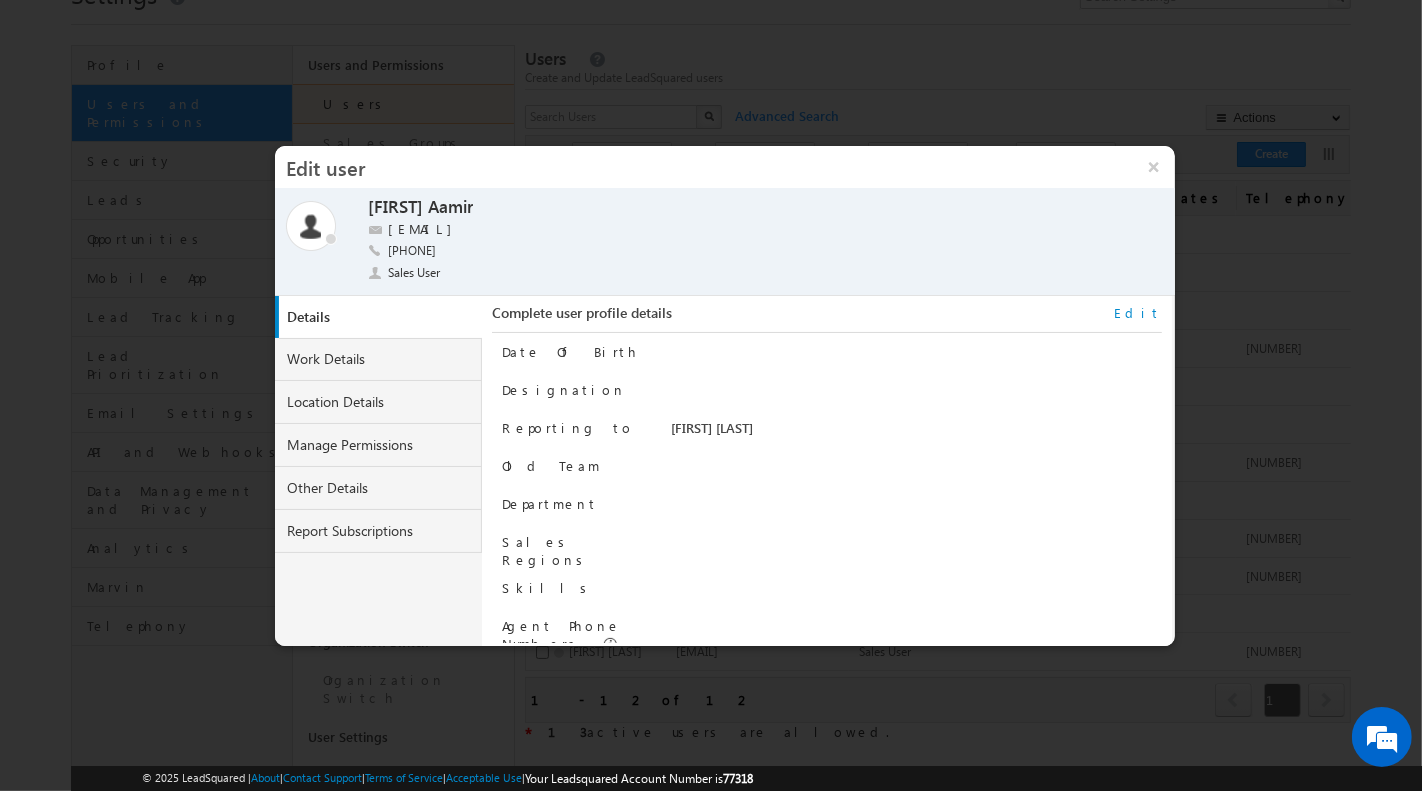 click on "Complete user profile details
Date Of Birth
Designation
Reporting to
[FIRST] [LAST] [FIRST] [LAST]
Old Team
Skills" at bounding box center (831, 471) 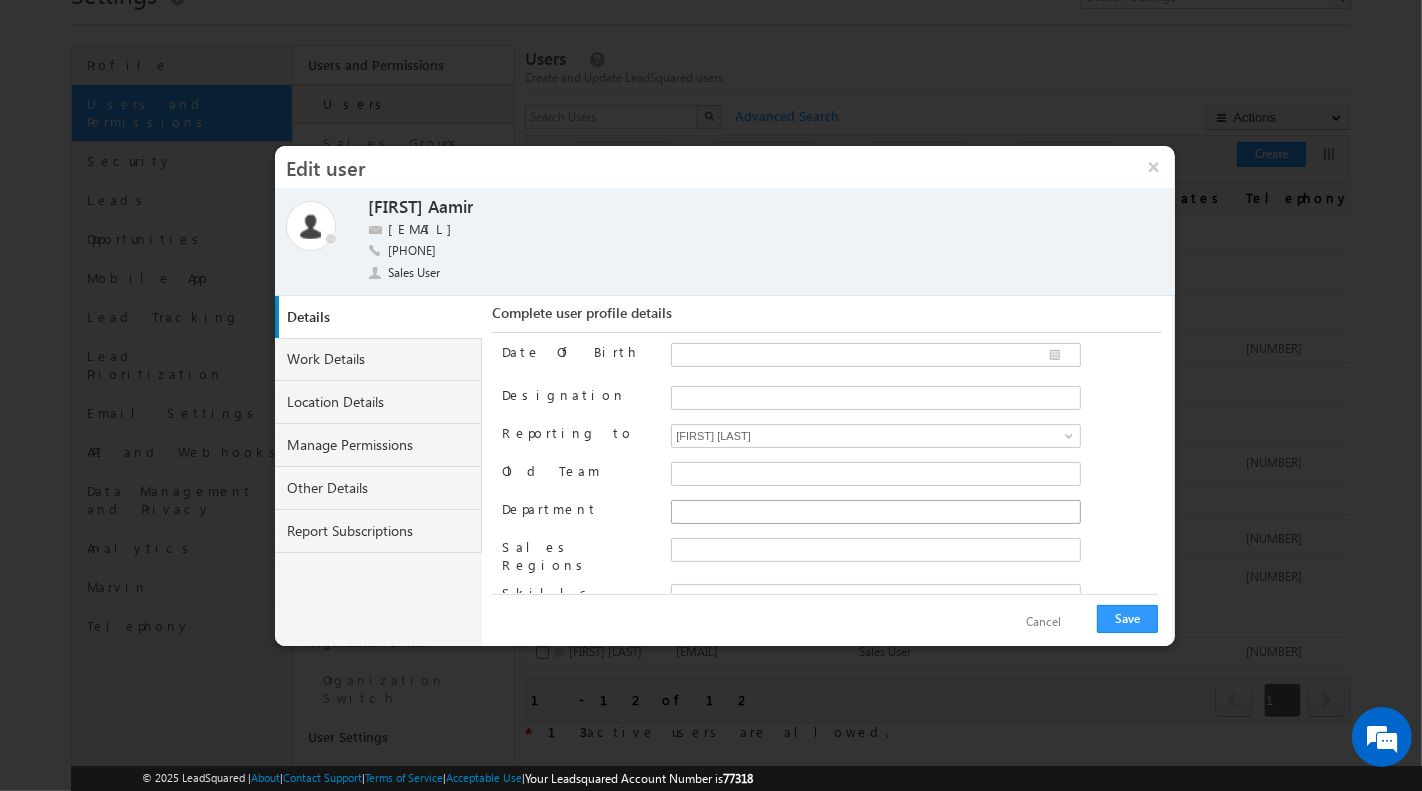 scroll, scrollTop: 302, scrollLeft: 0, axis: vertical 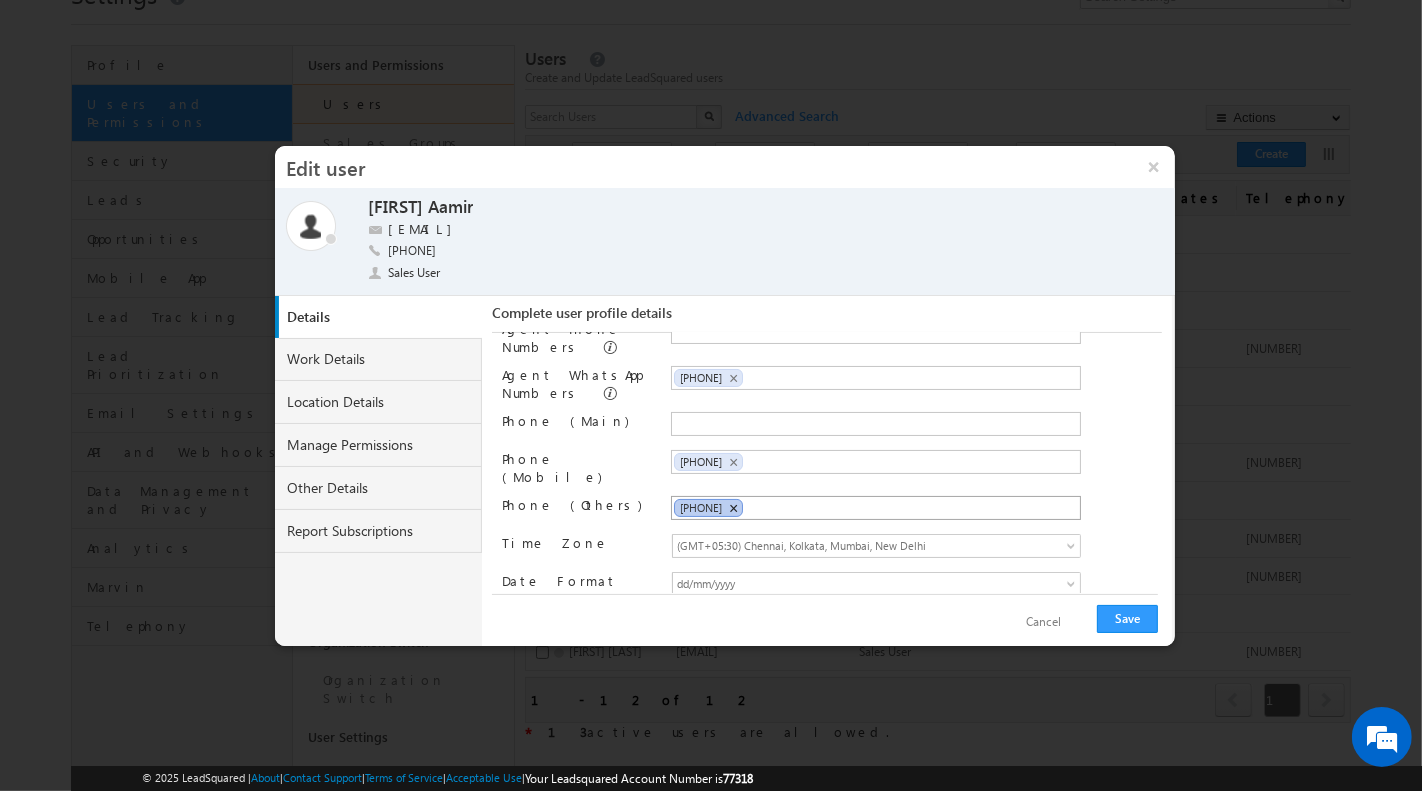 click on "×" at bounding box center (733, 508) 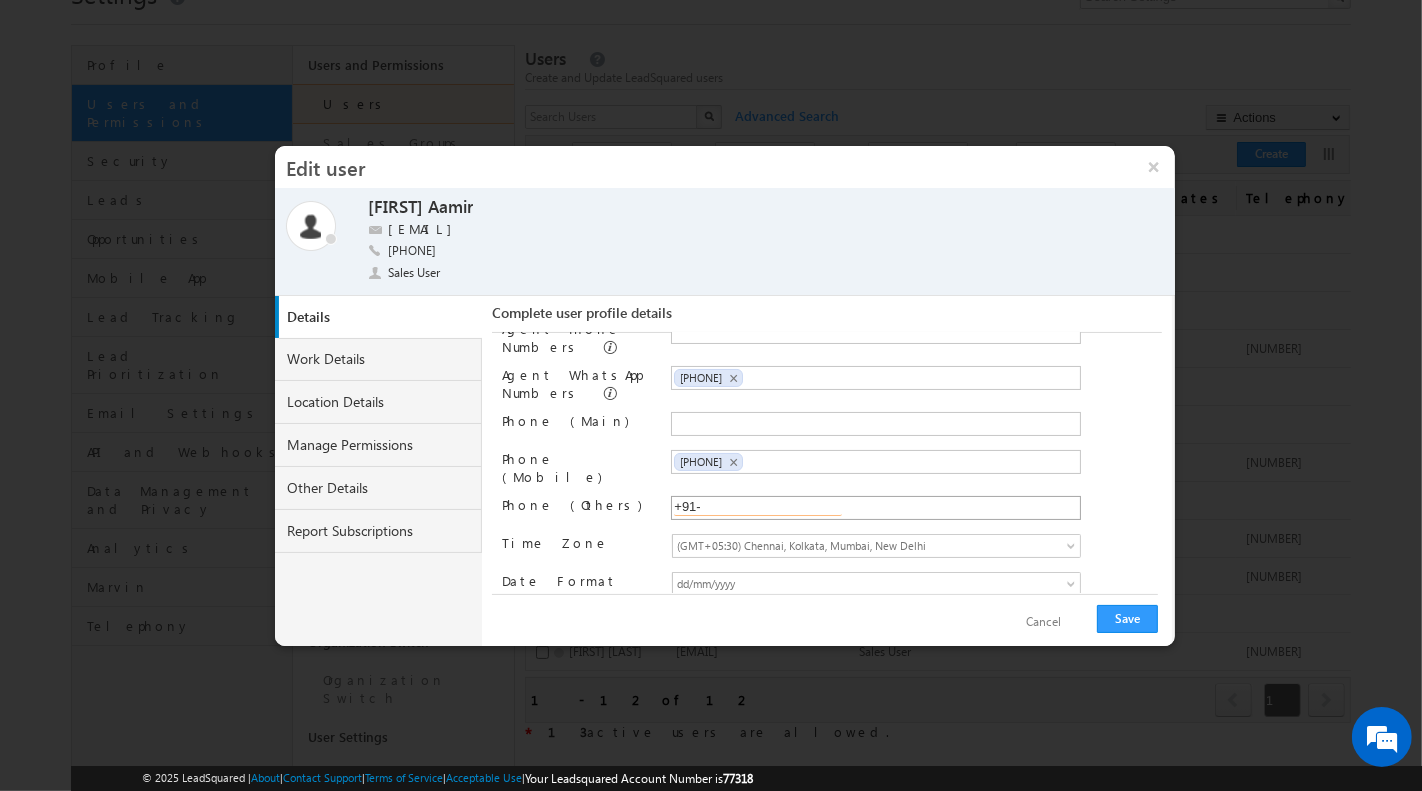 paste on "[NUMBER]" 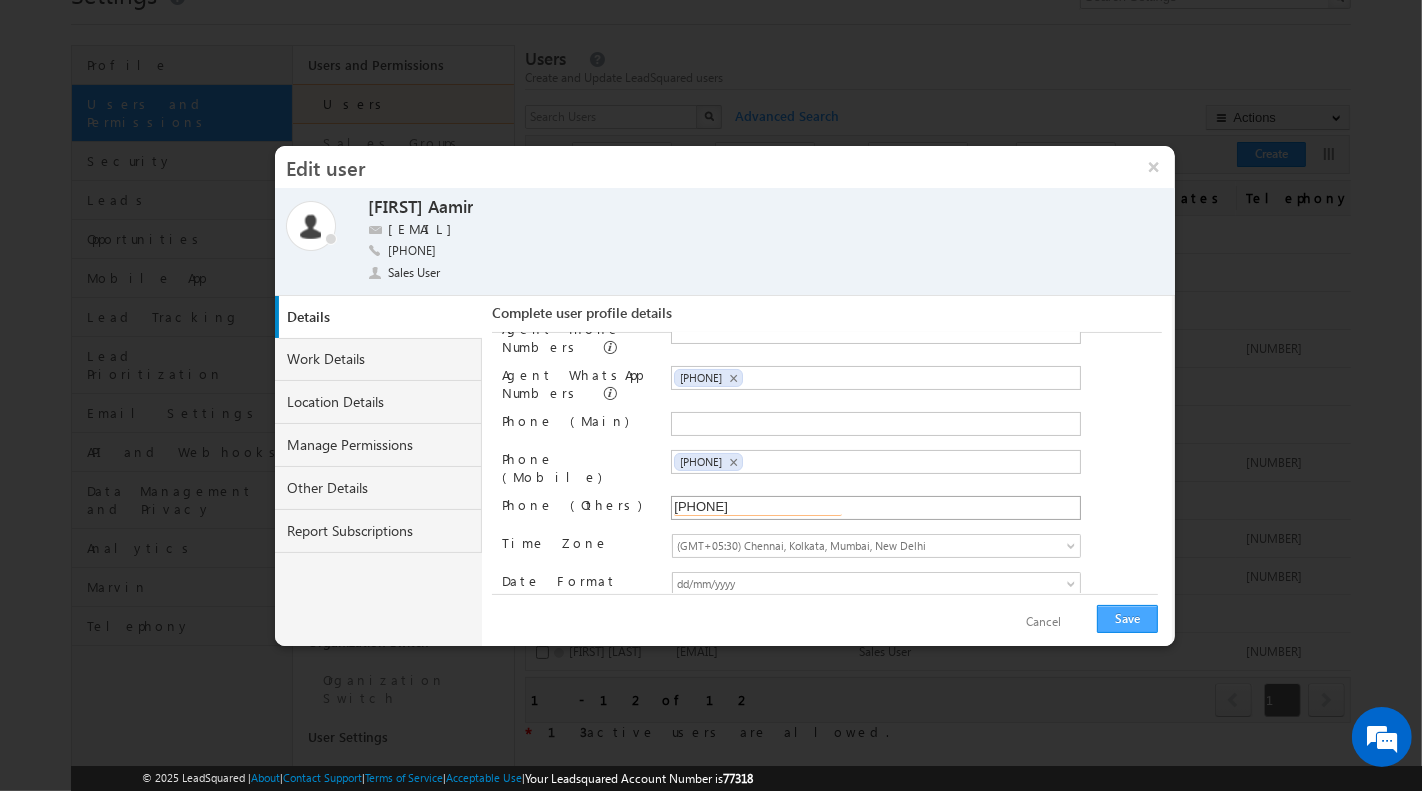 type on "[PHONE]" 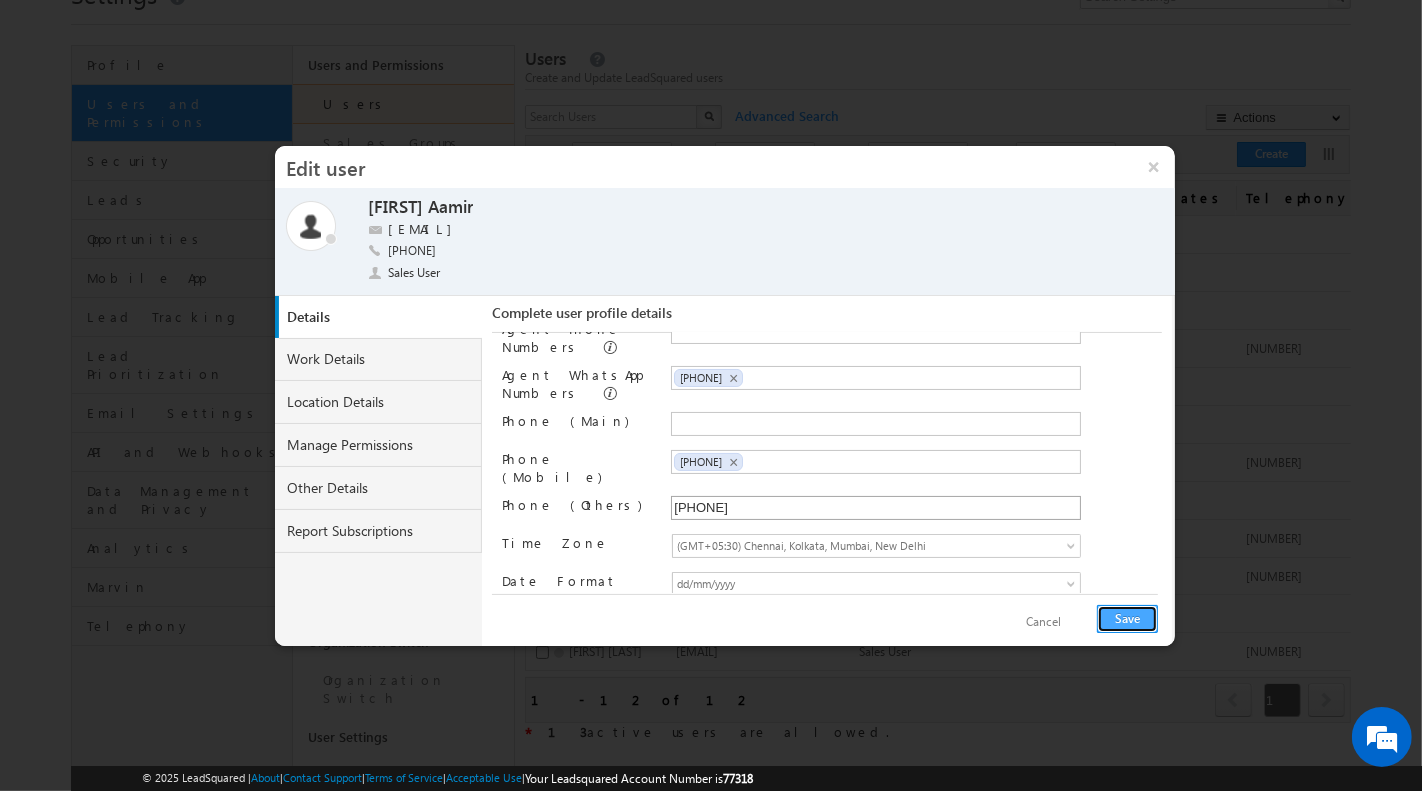 type 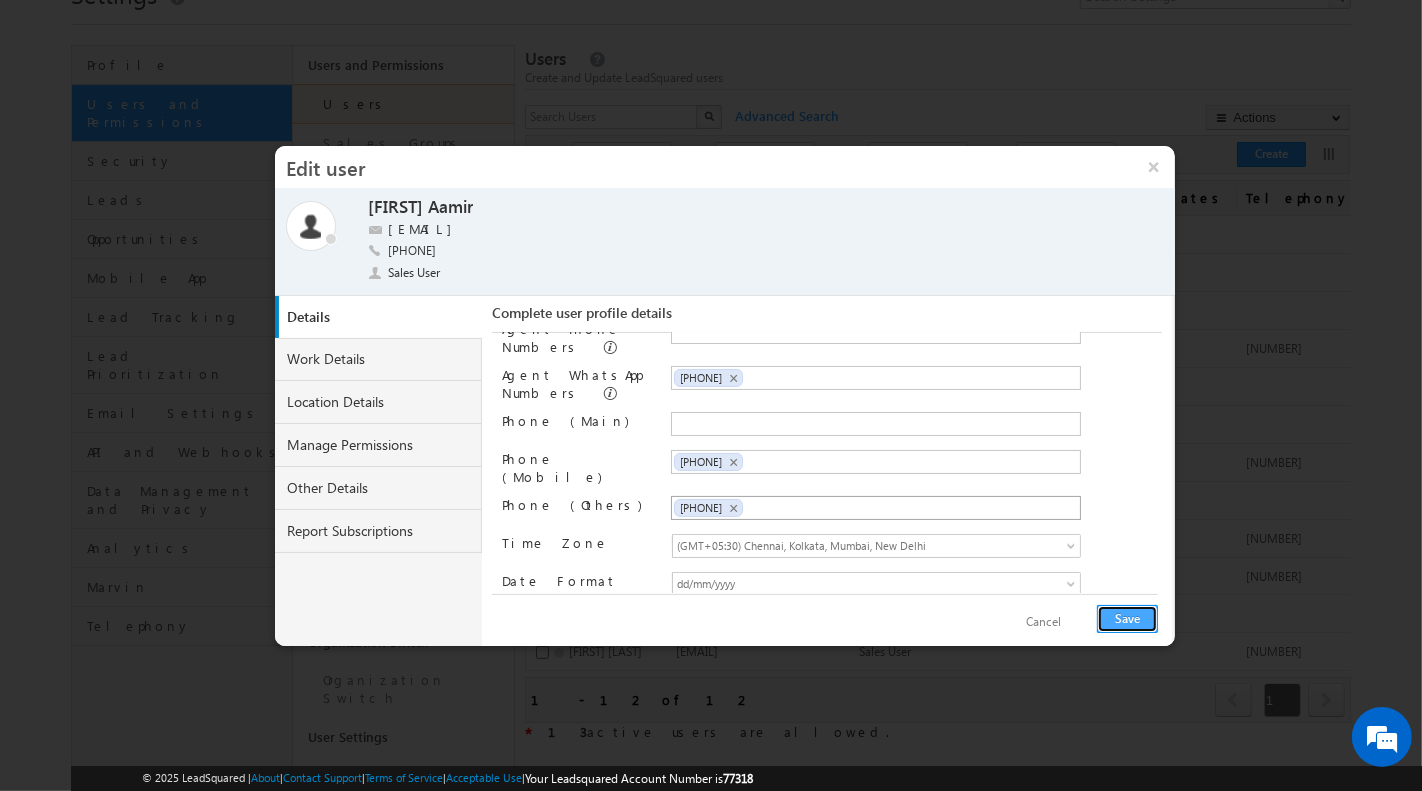 click on "Save" at bounding box center [1127, 619] 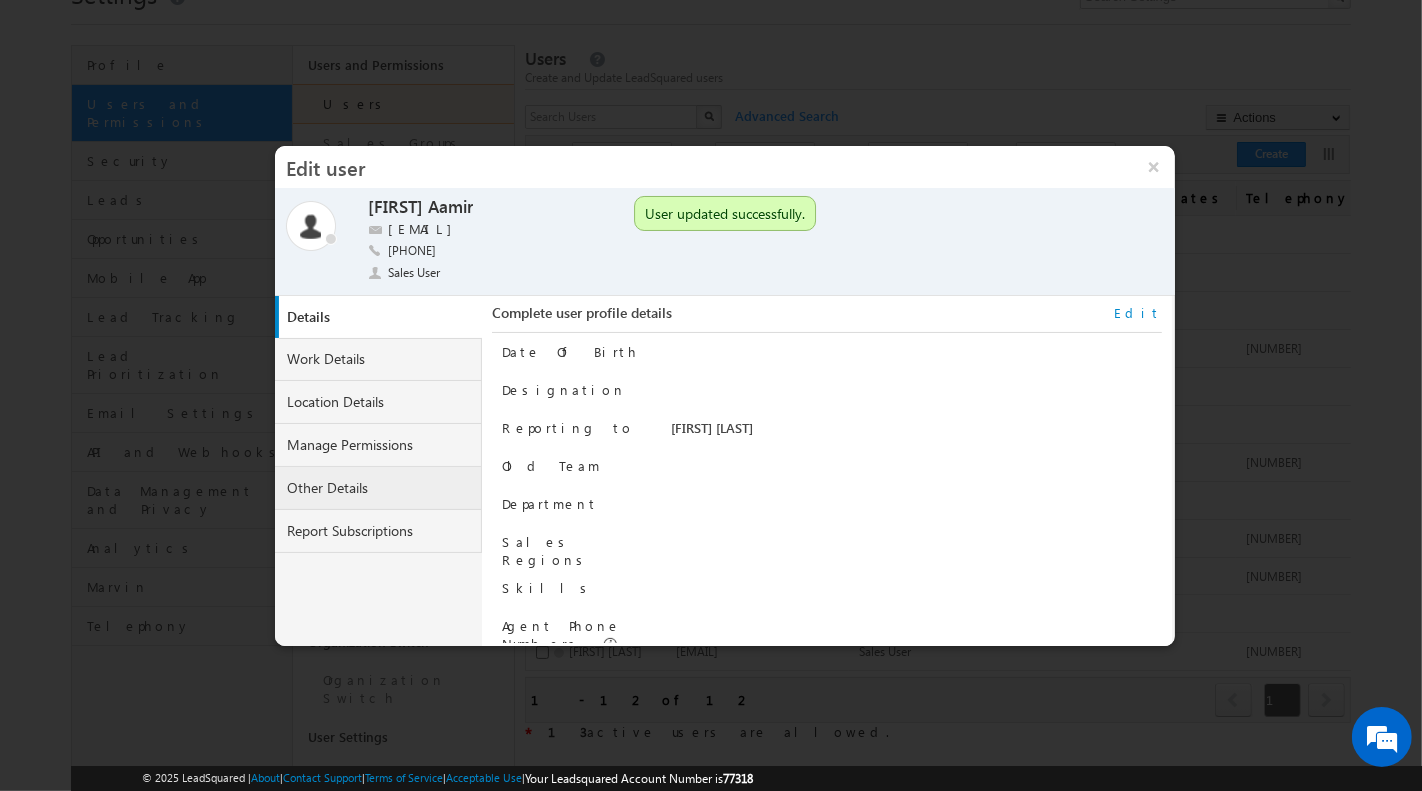 click on "Other Details" at bounding box center [379, 488] 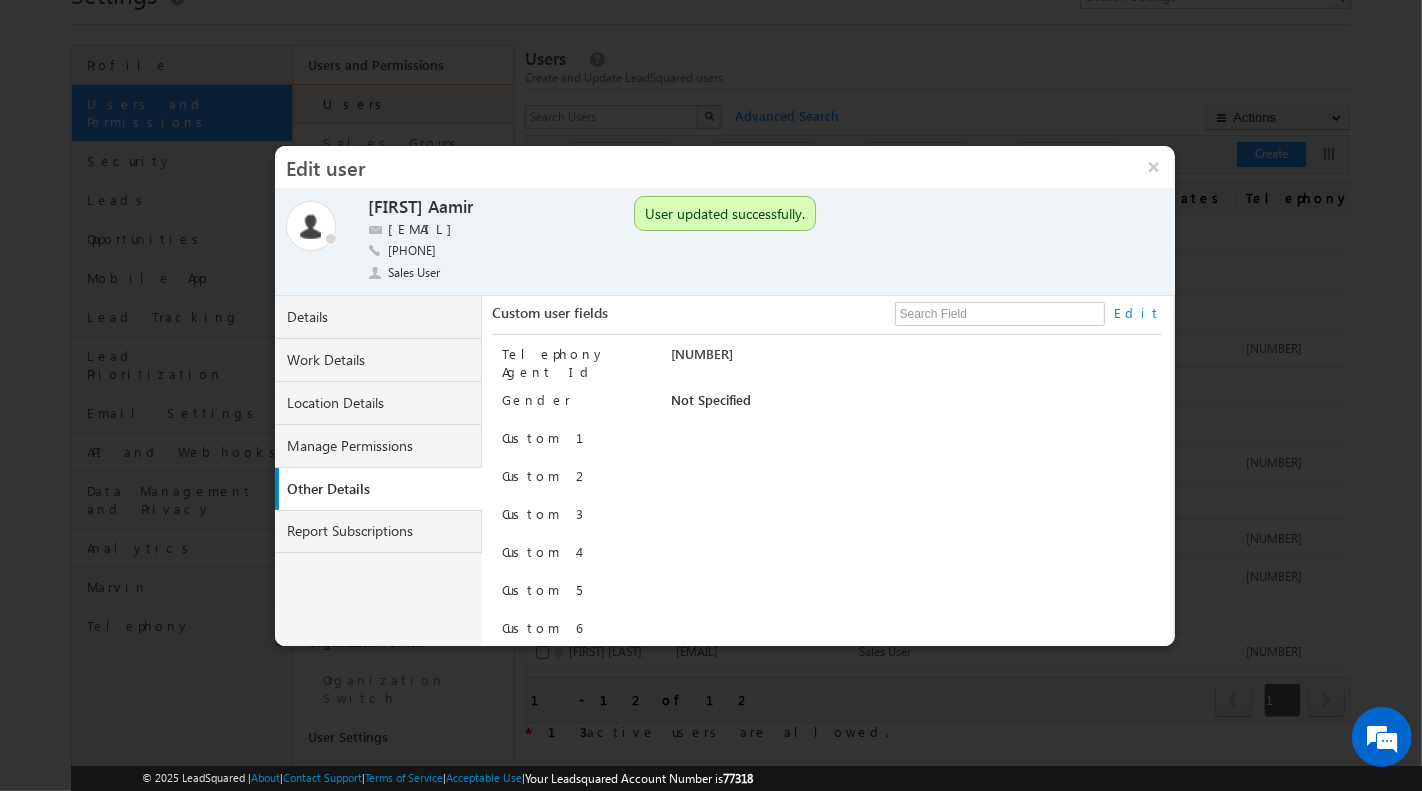 click on "Edit" at bounding box center (1138, 313) 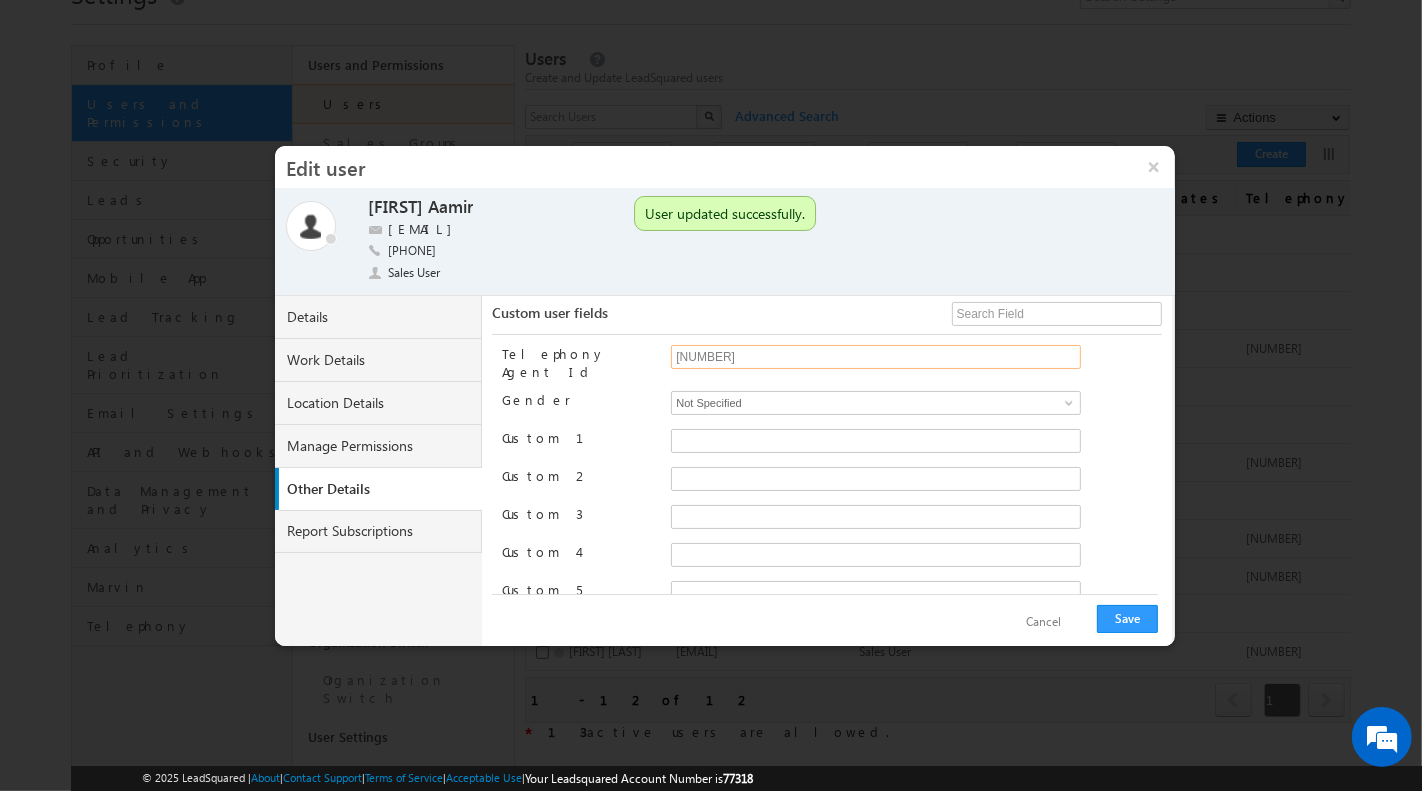 click on "[NUMBER]" at bounding box center [876, 357] 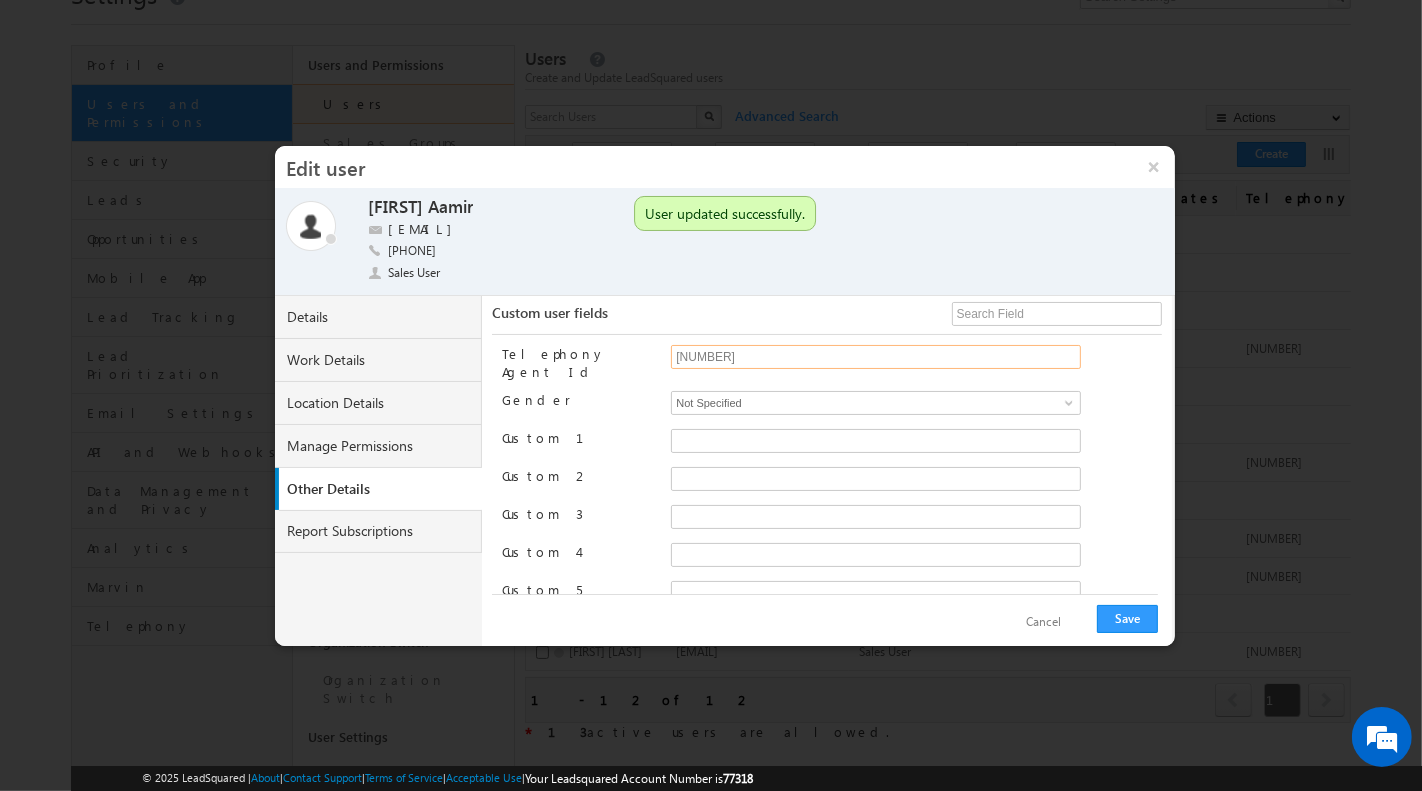 paste on "6" 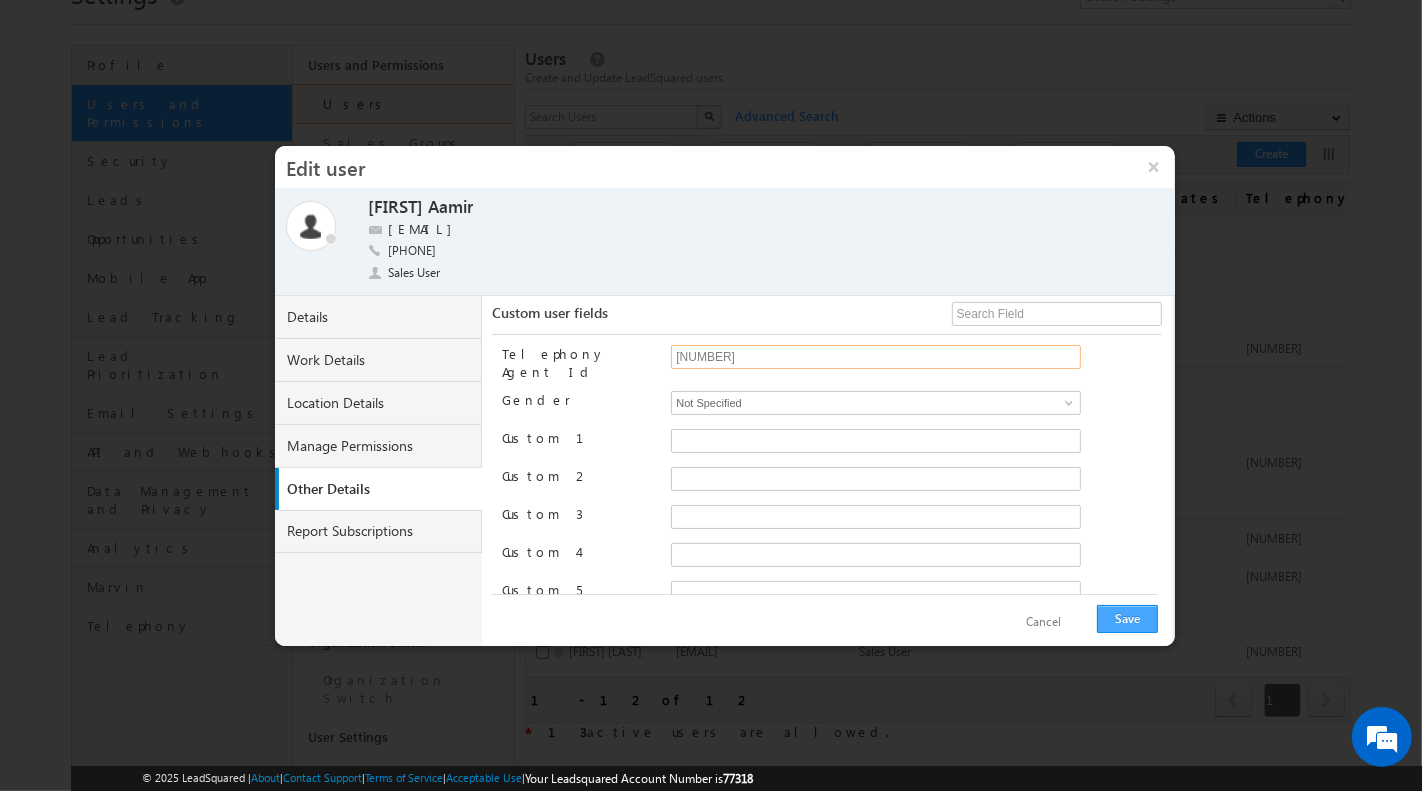 type on "[NUMBER]" 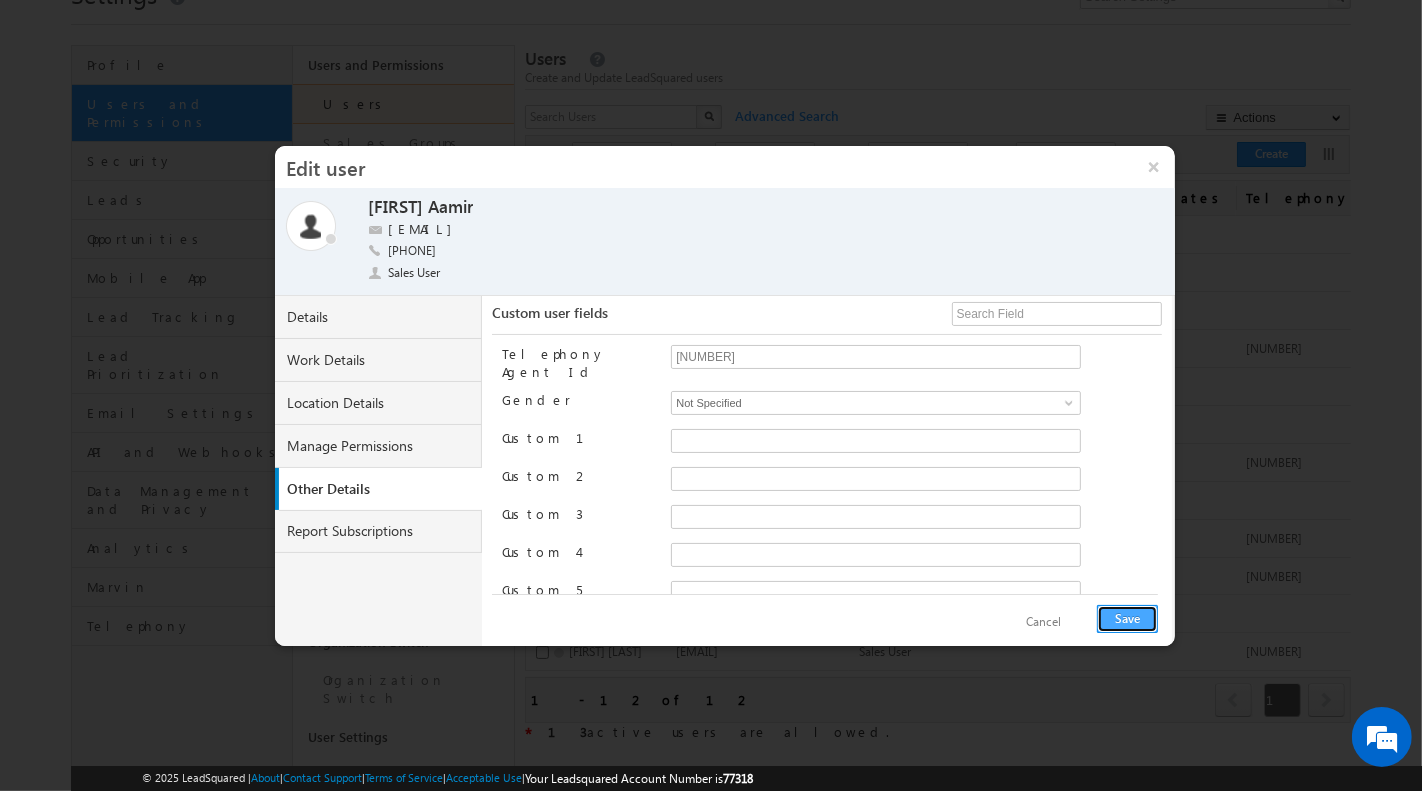 click on "Save" at bounding box center [1127, 619] 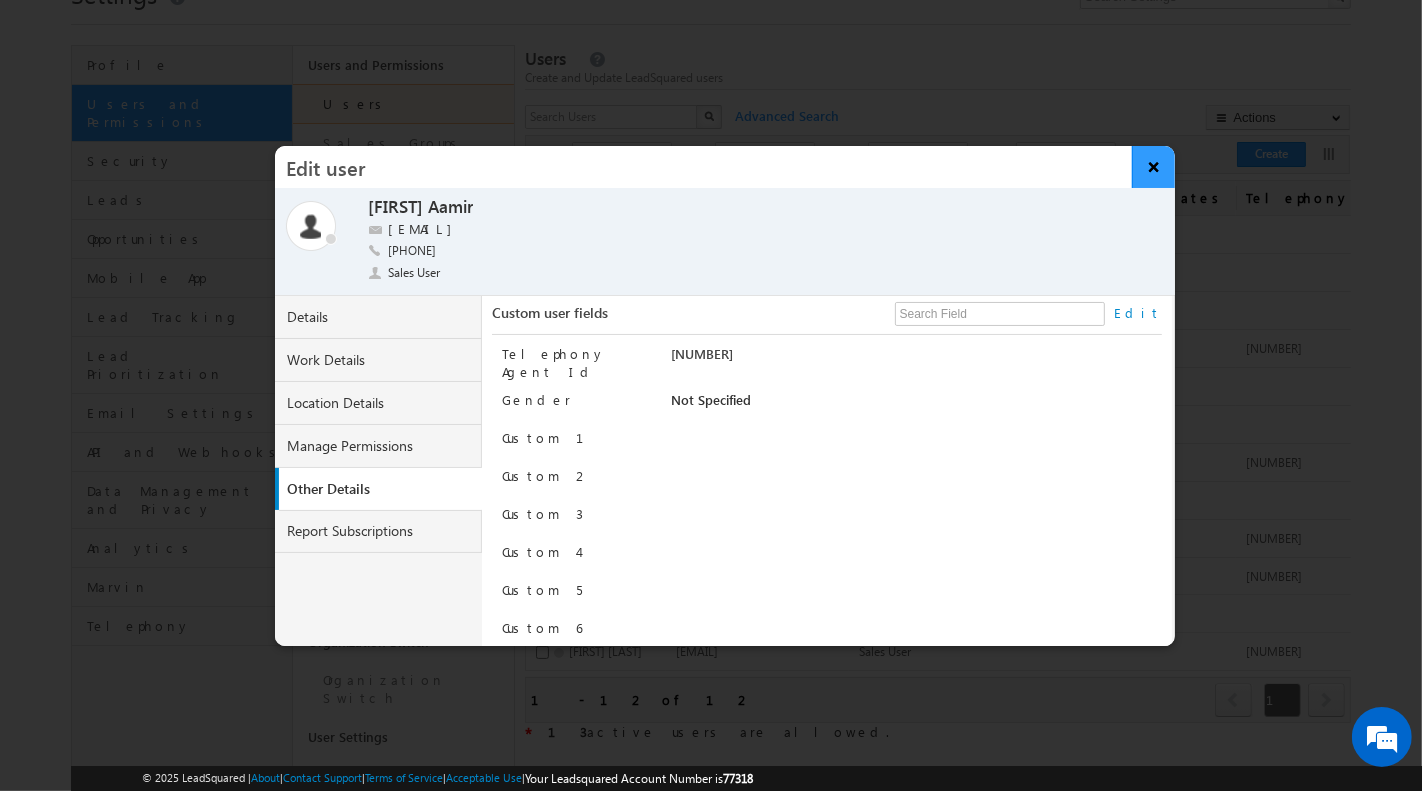 click on "×" at bounding box center (1153, 167) 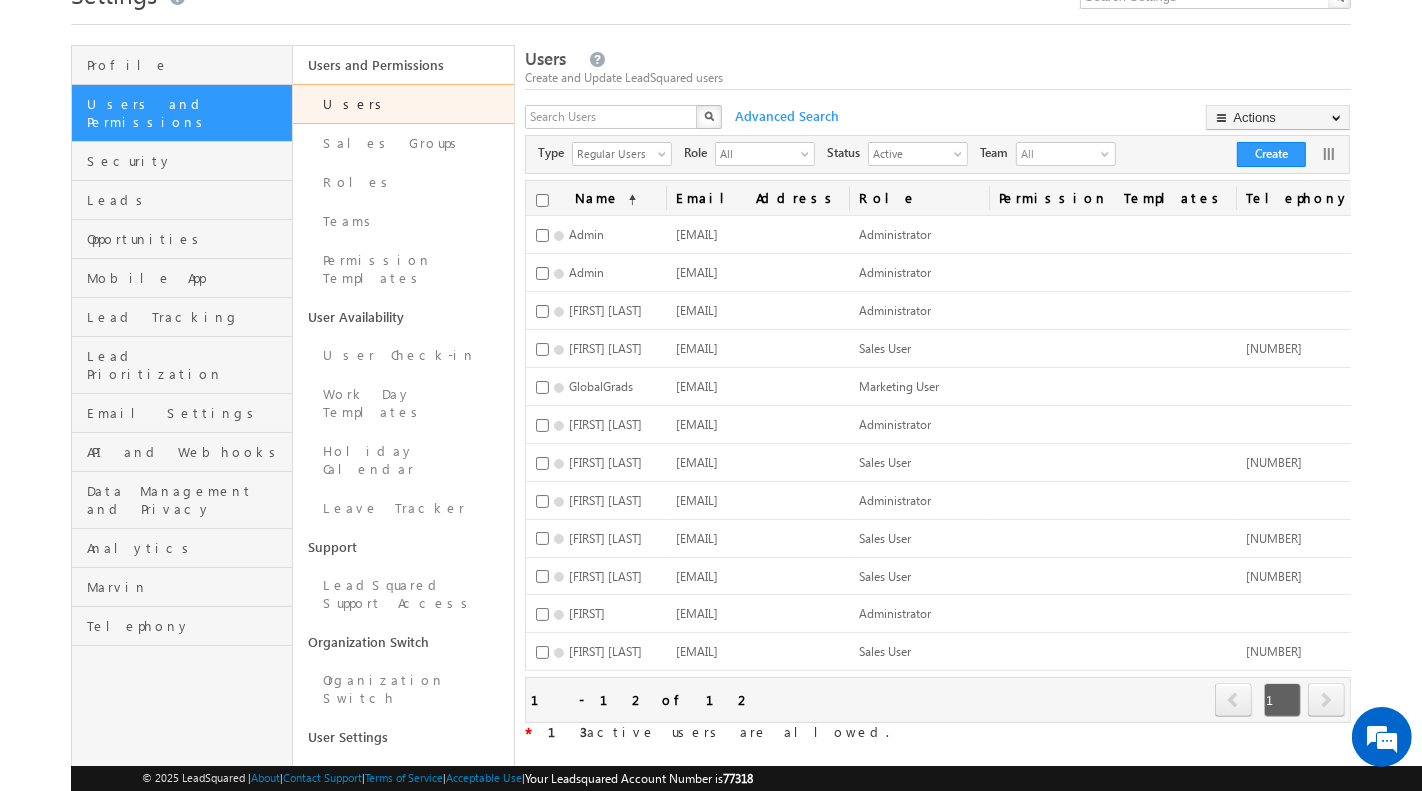 scroll, scrollTop: 0, scrollLeft: 0, axis: both 